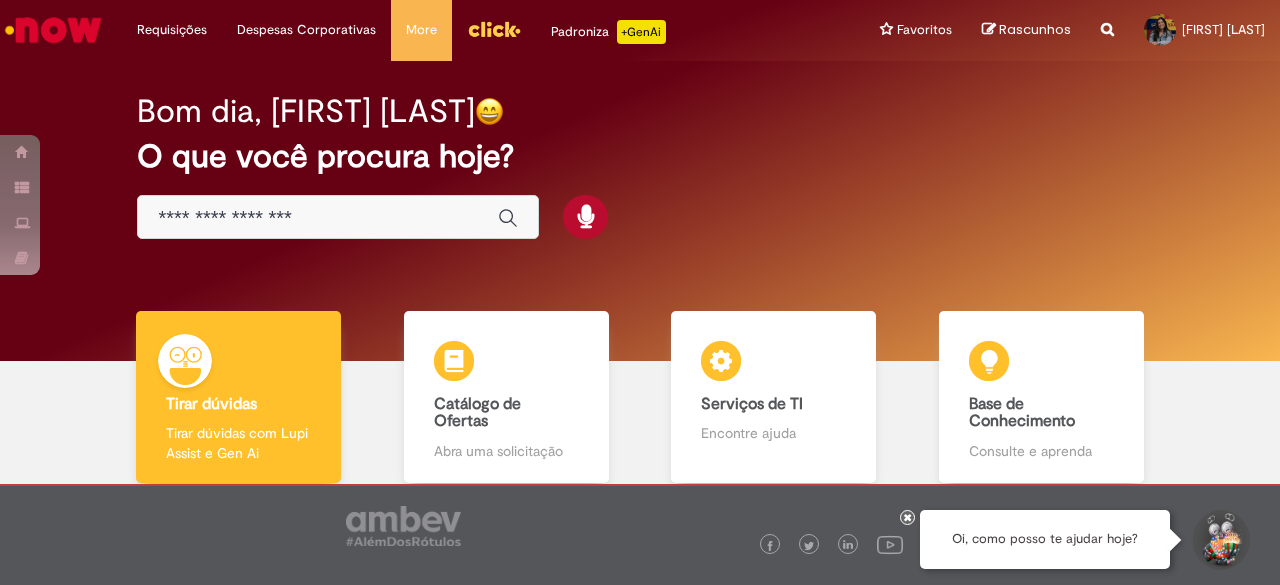 scroll, scrollTop: 0, scrollLeft: 0, axis: both 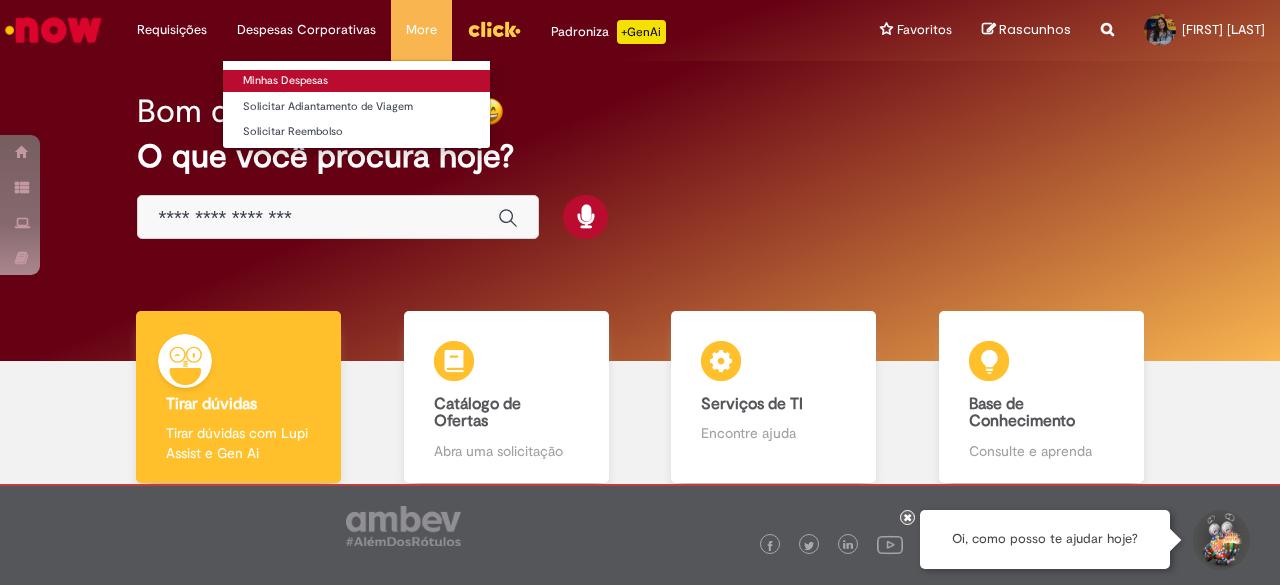click on "Minhas Despesas" at bounding box center (356, 81) 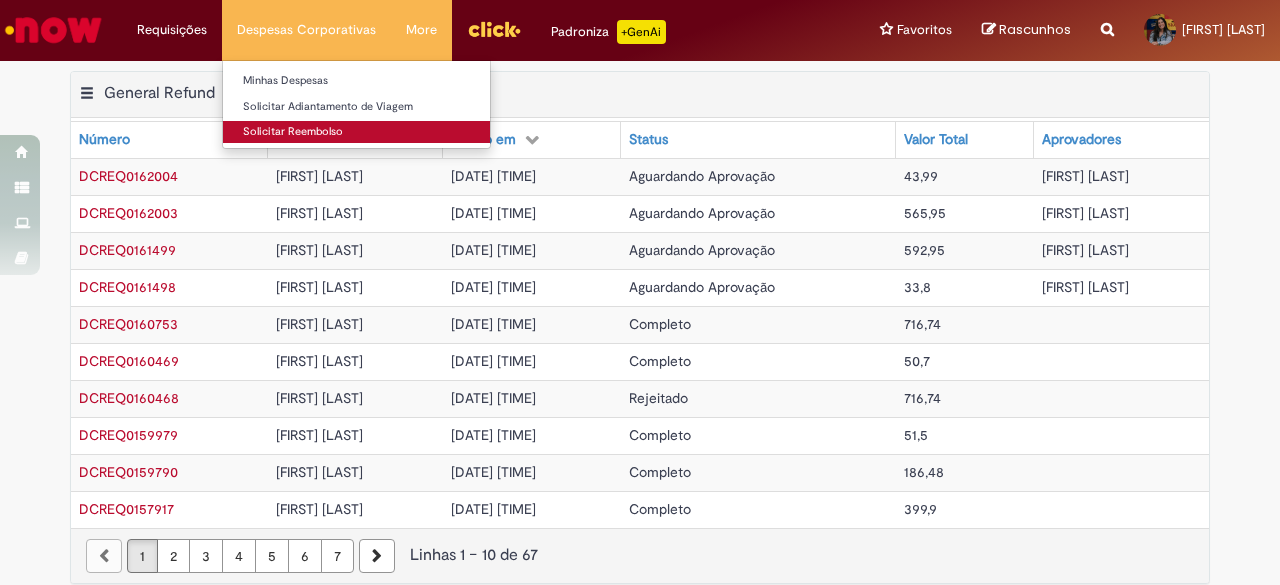 click on "Solicitar Reembolso" at bounding box center [356, 132] 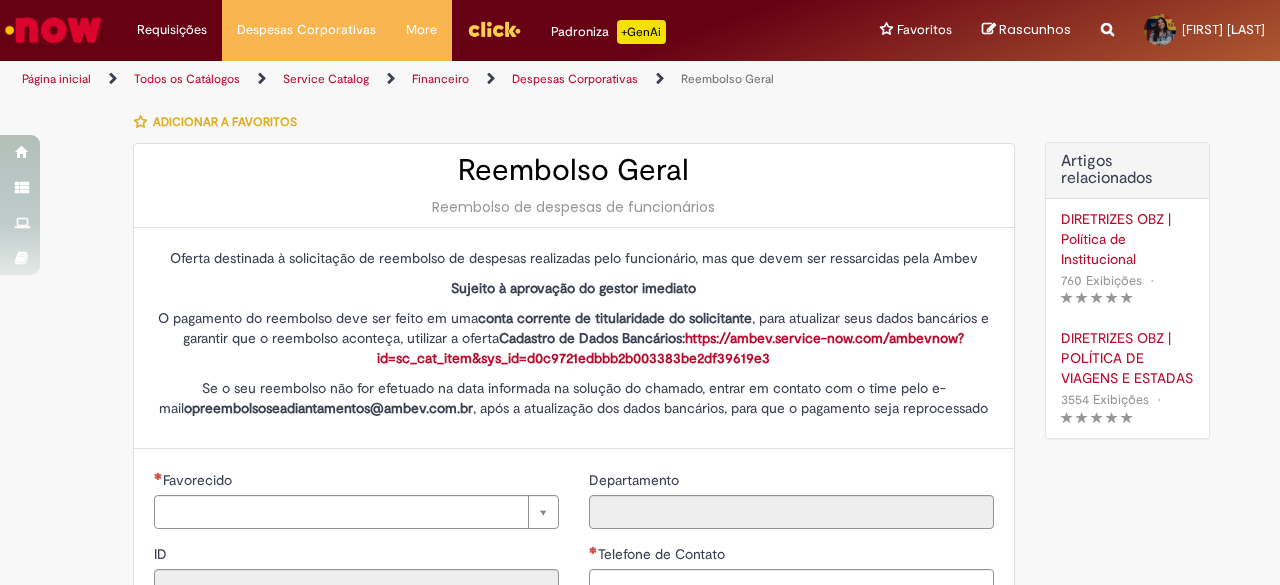 type on "********" 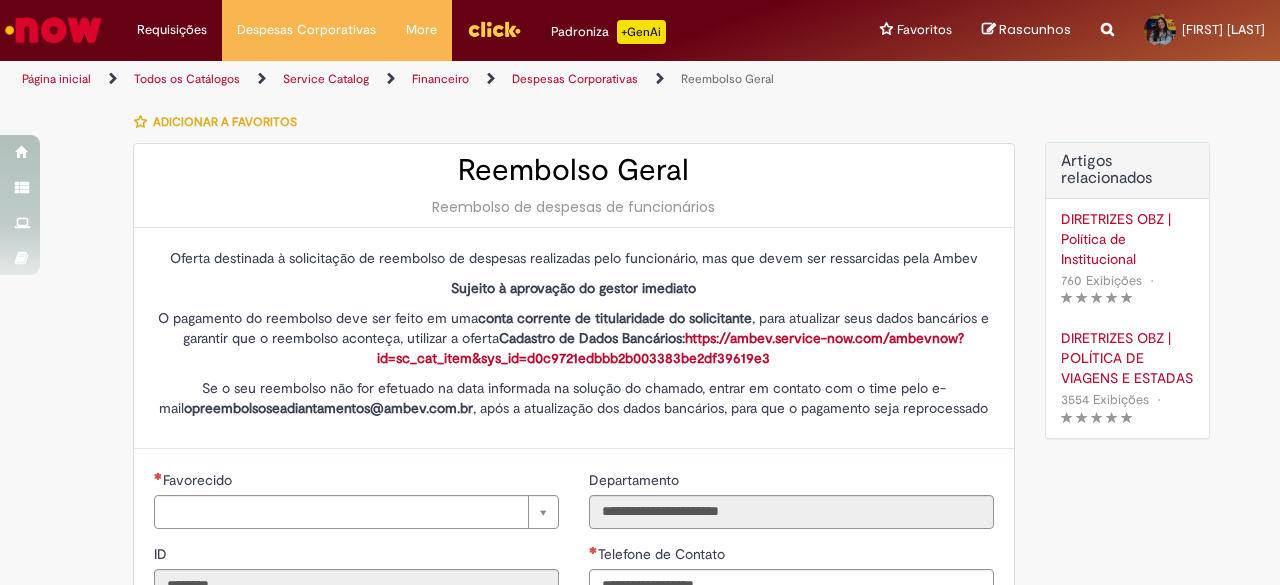 type on "**********" 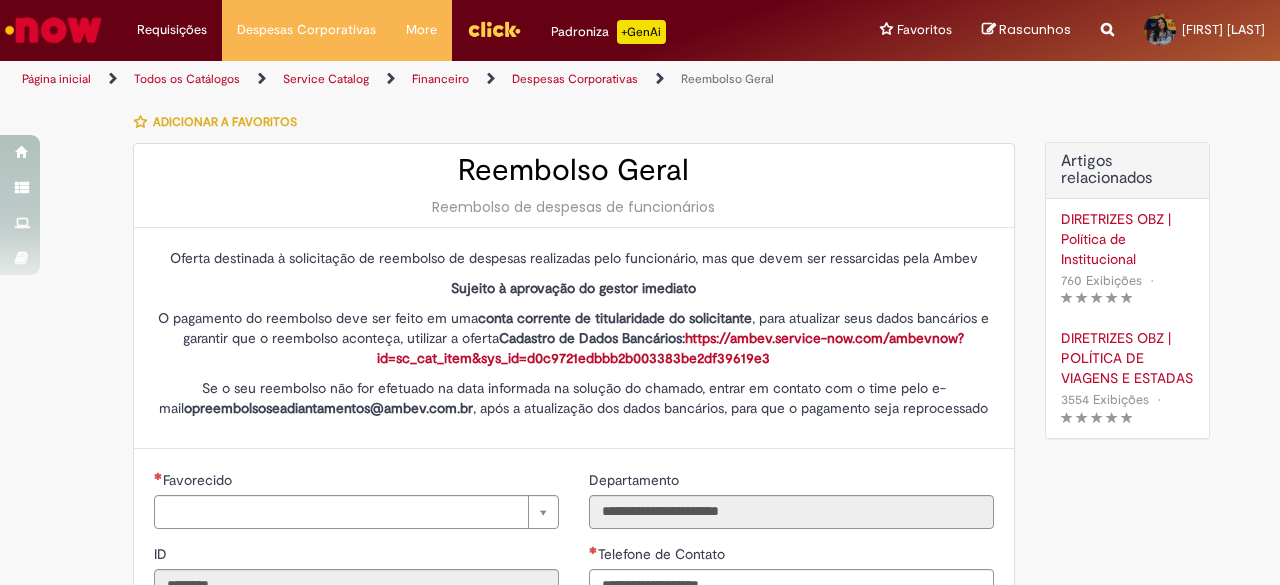 type on "**********" 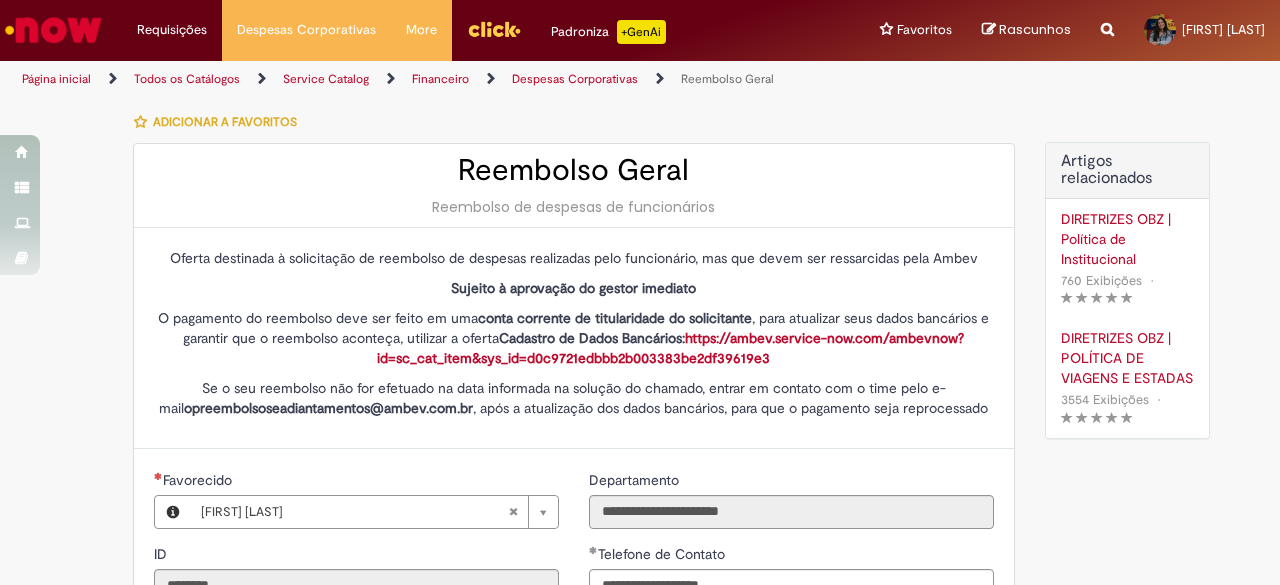 type on "**********" 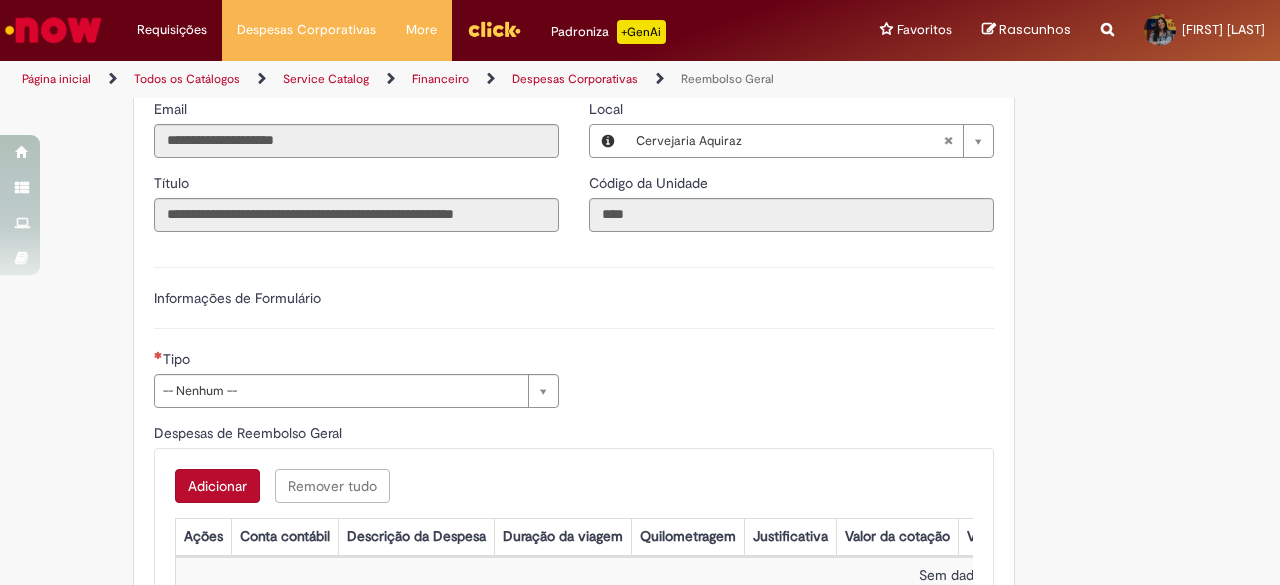 scroll, scrollTop: 520, scrollLeft: 0, axis: vertical 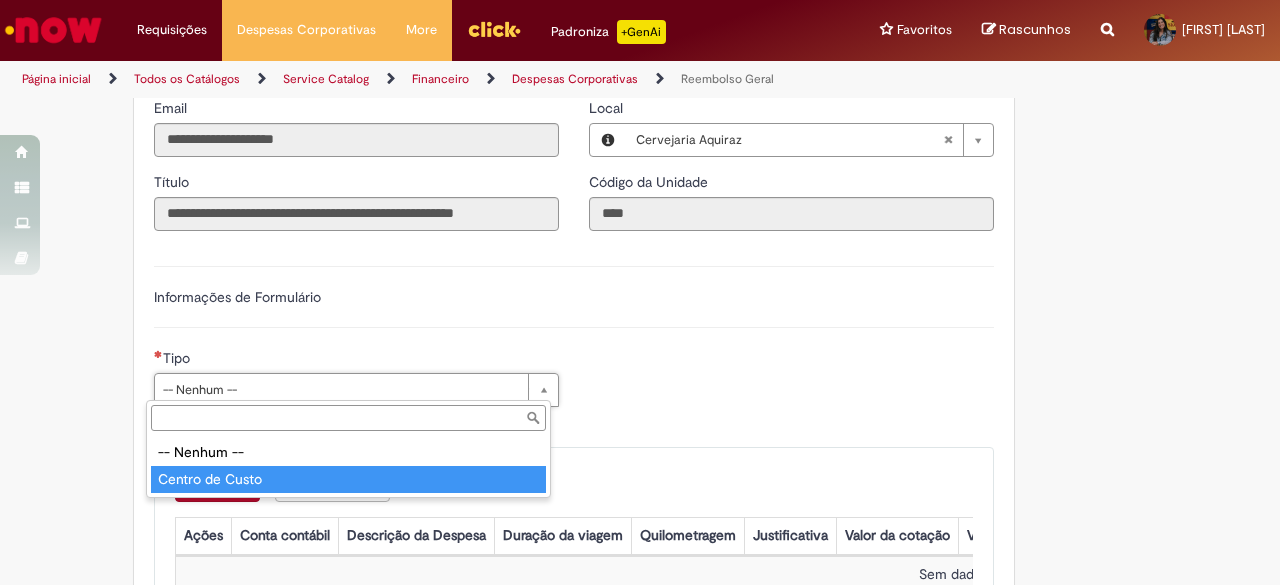type on "**********" 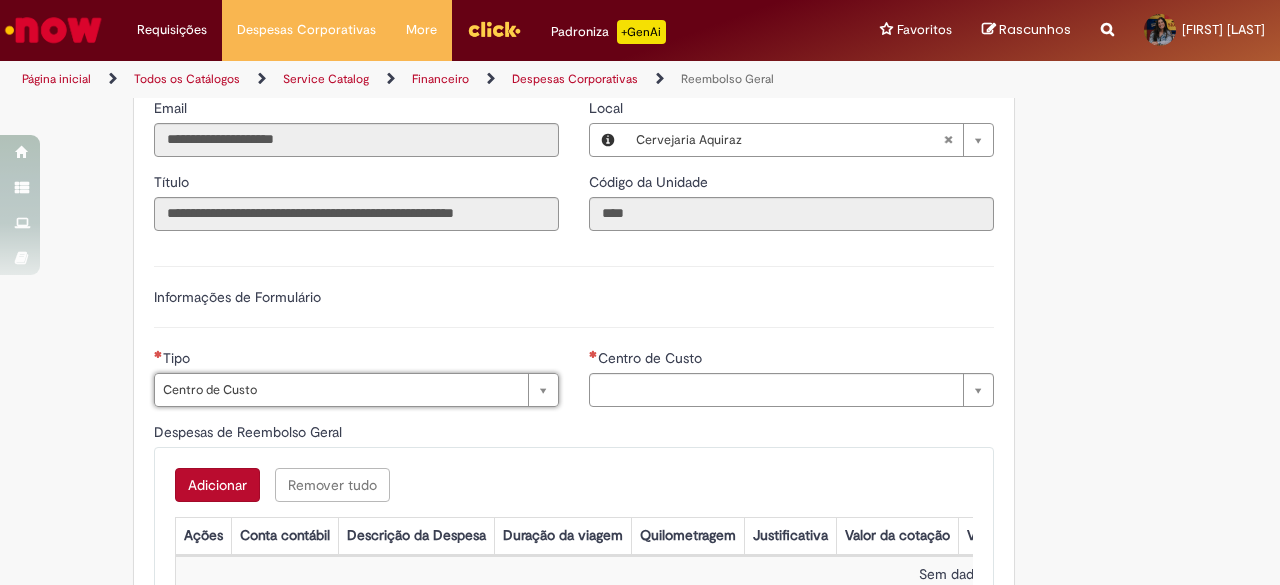 type on "**********" 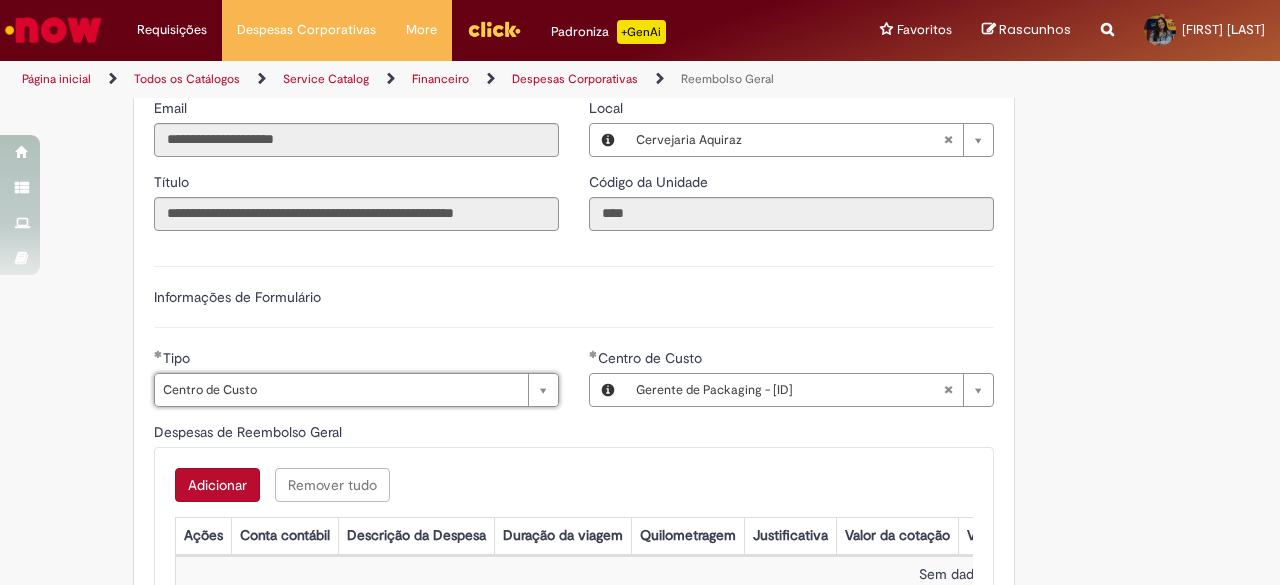 type 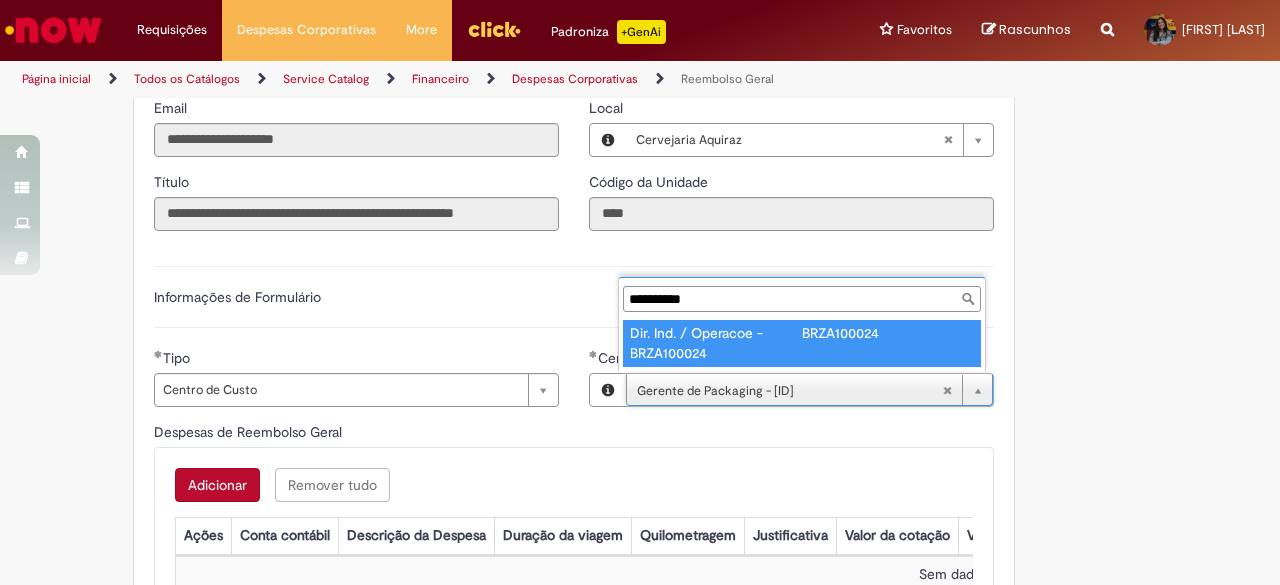 type on "**********" 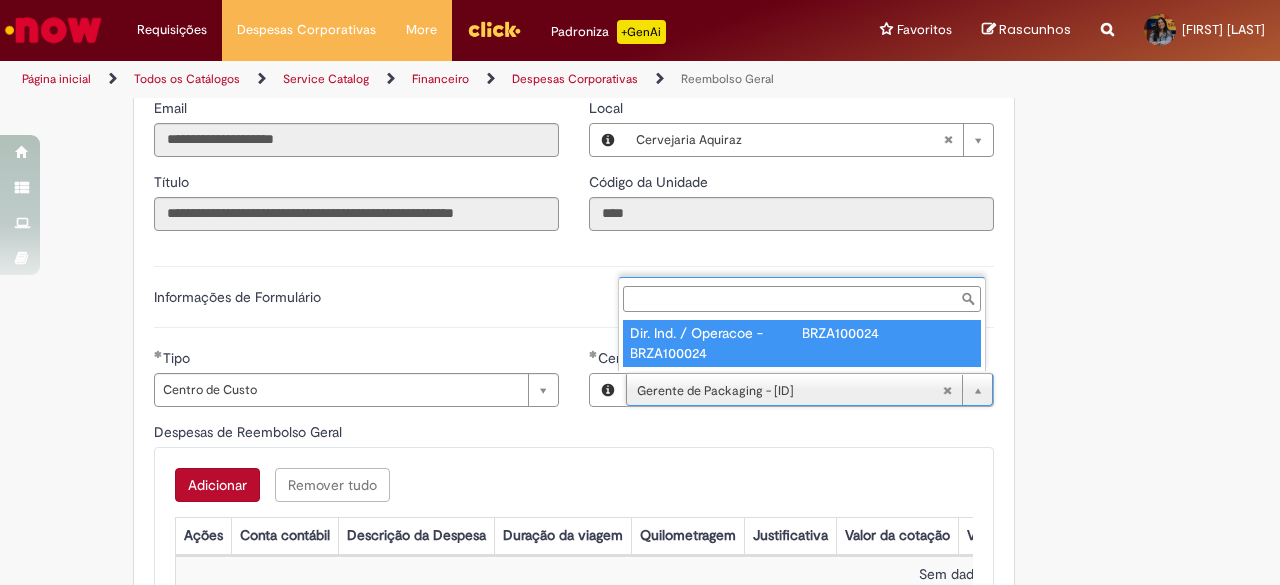scroll, scrollTop: 0, scrollLeft: 215, axis: horizontal 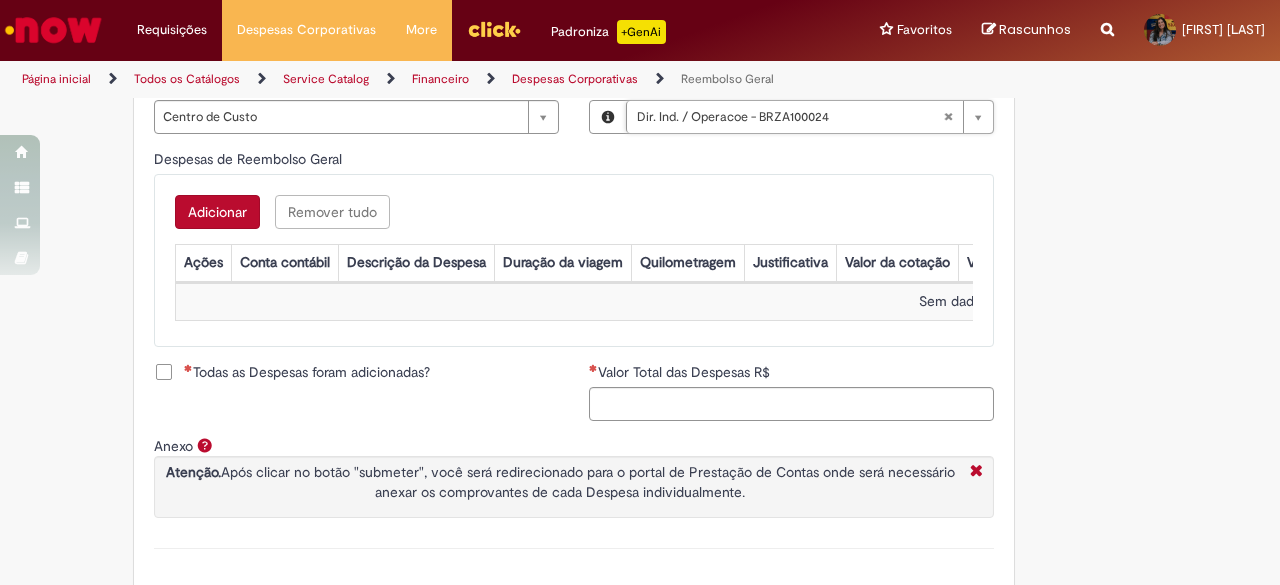 click on "Adicionar" at bounding box center [217, 212] 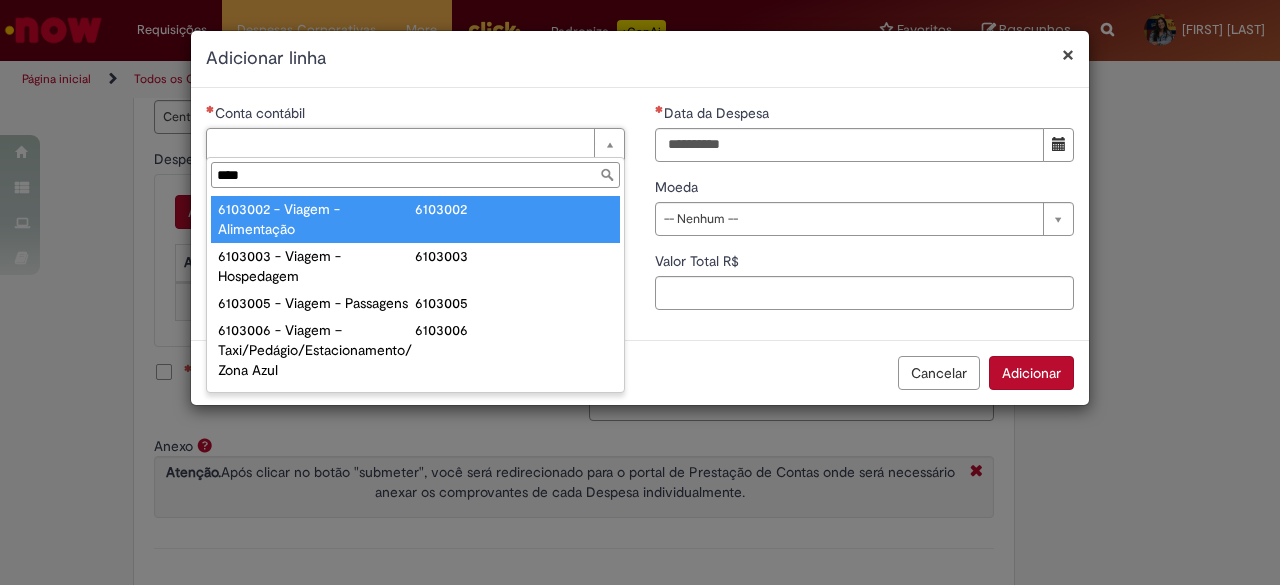 type on "****" 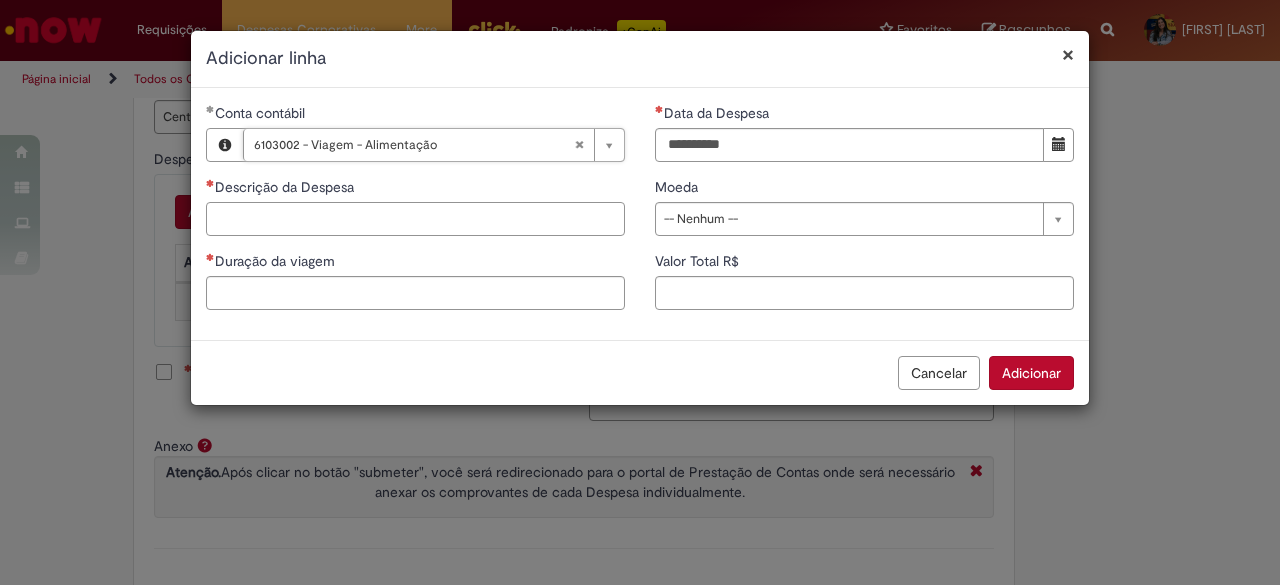 click on "Descrição da Despesa" at bounding box center [415, 219] 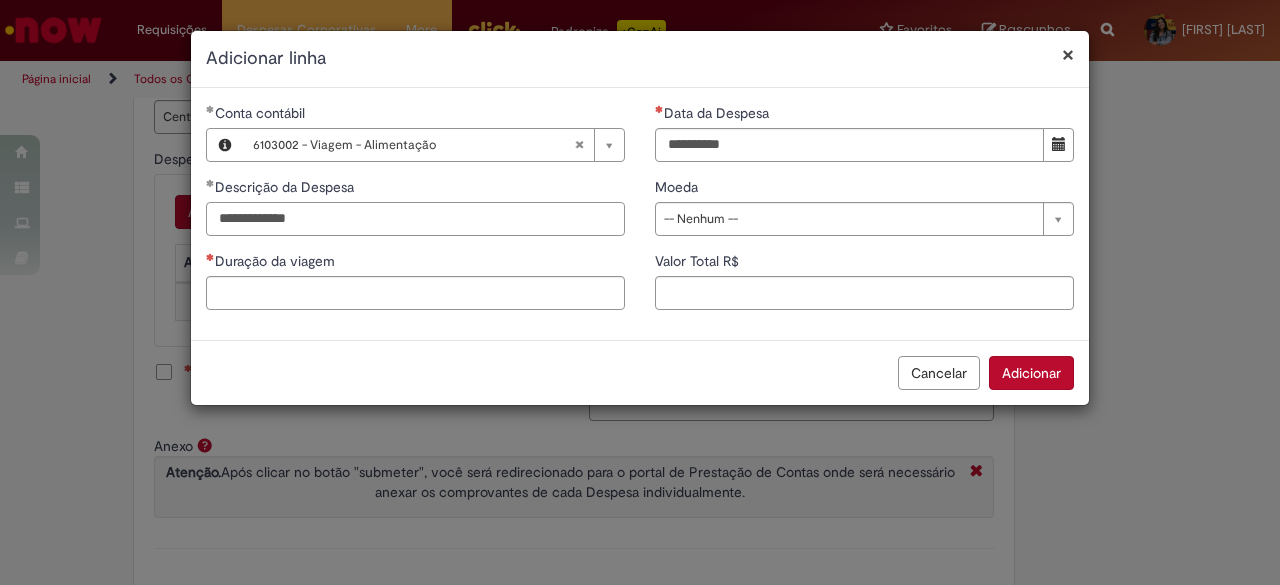 type on "**********" 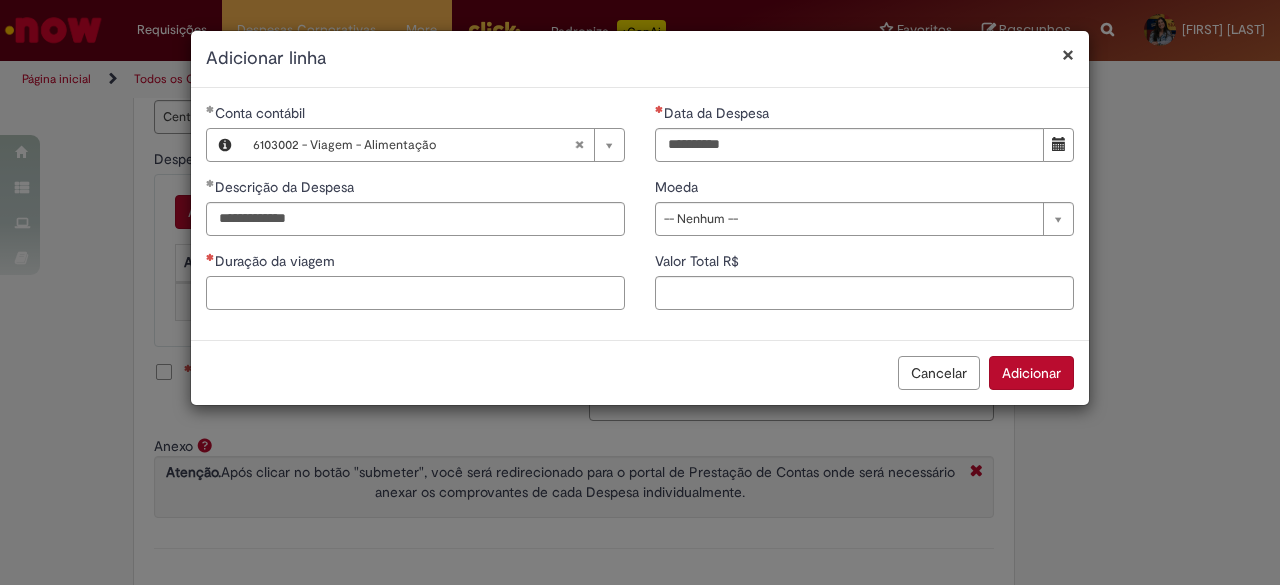 click on "Duração da viagem" at bounding box center (415, 293) 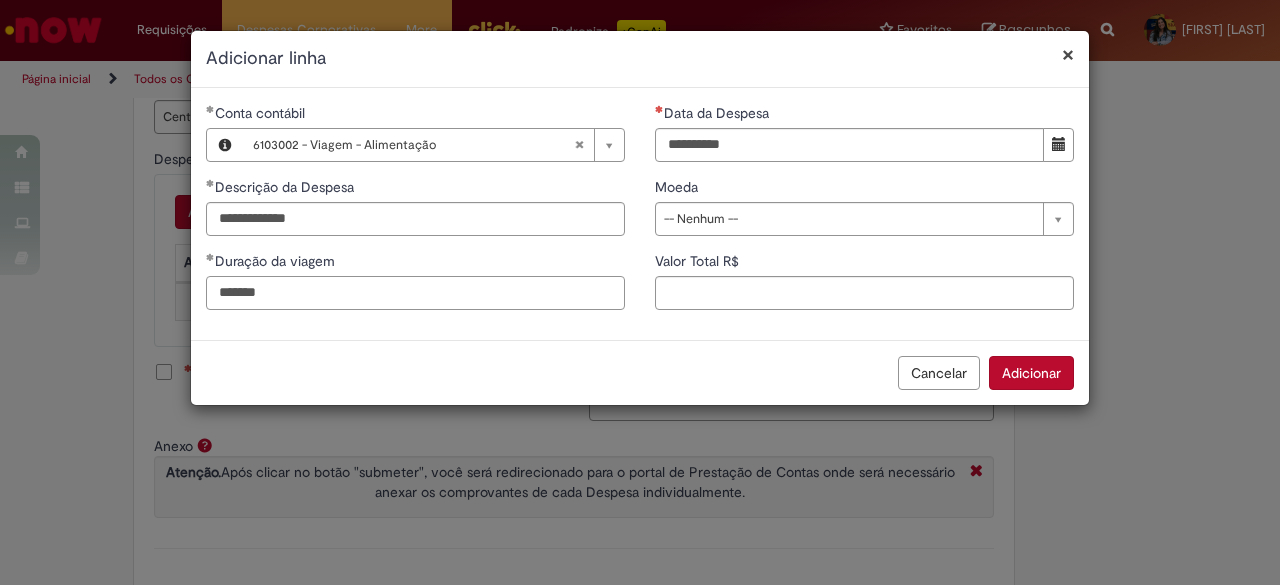 type on "*******" 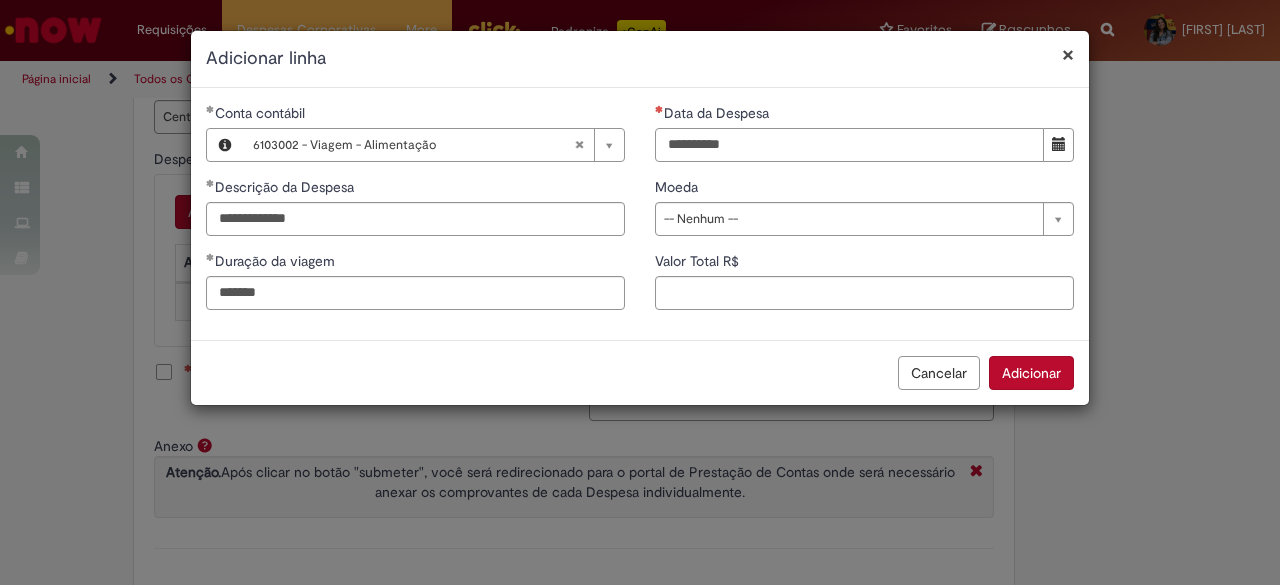 click on "Data da Despesa" at bounding box center [849, 145] 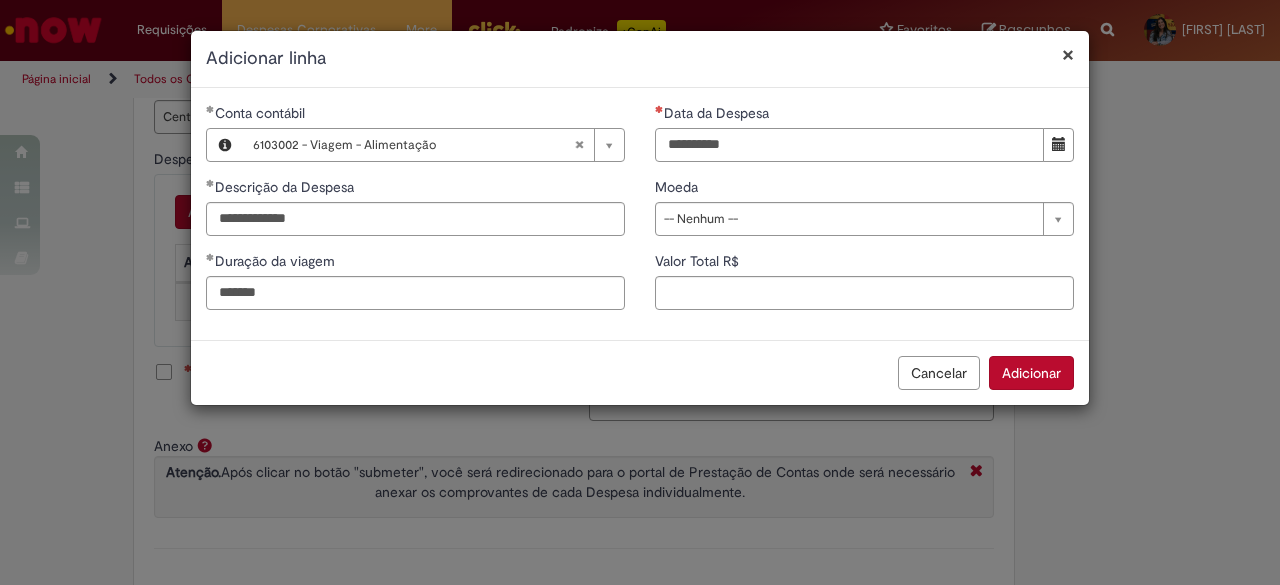 type on "**********" 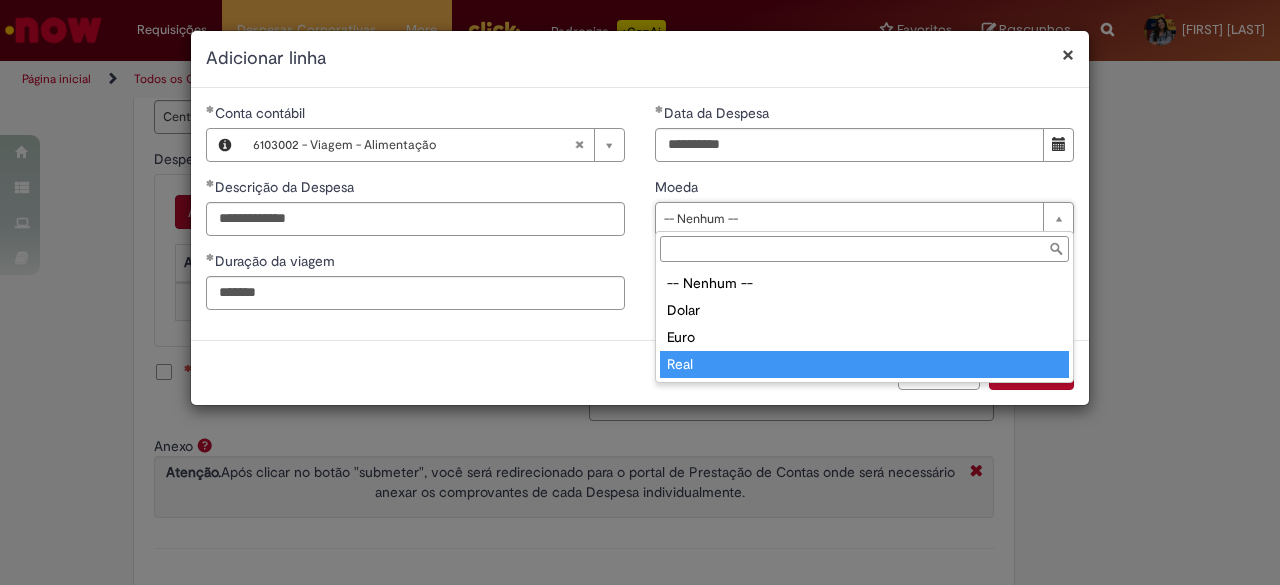 type on "****" 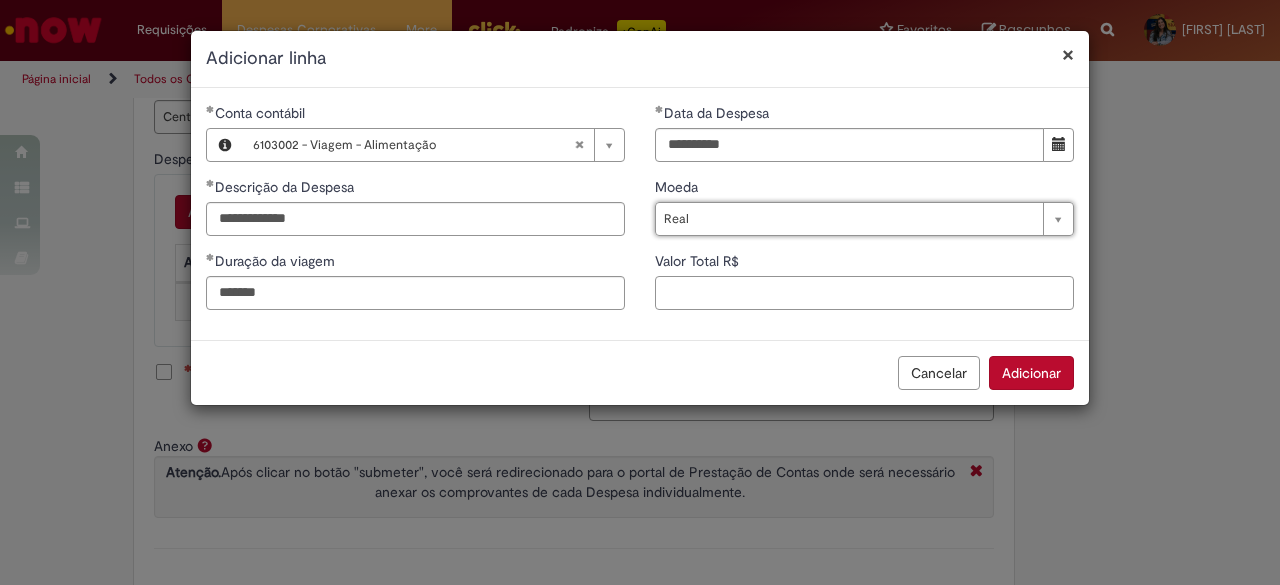click on "Valor Total R$" at bounding box center (864, 293) 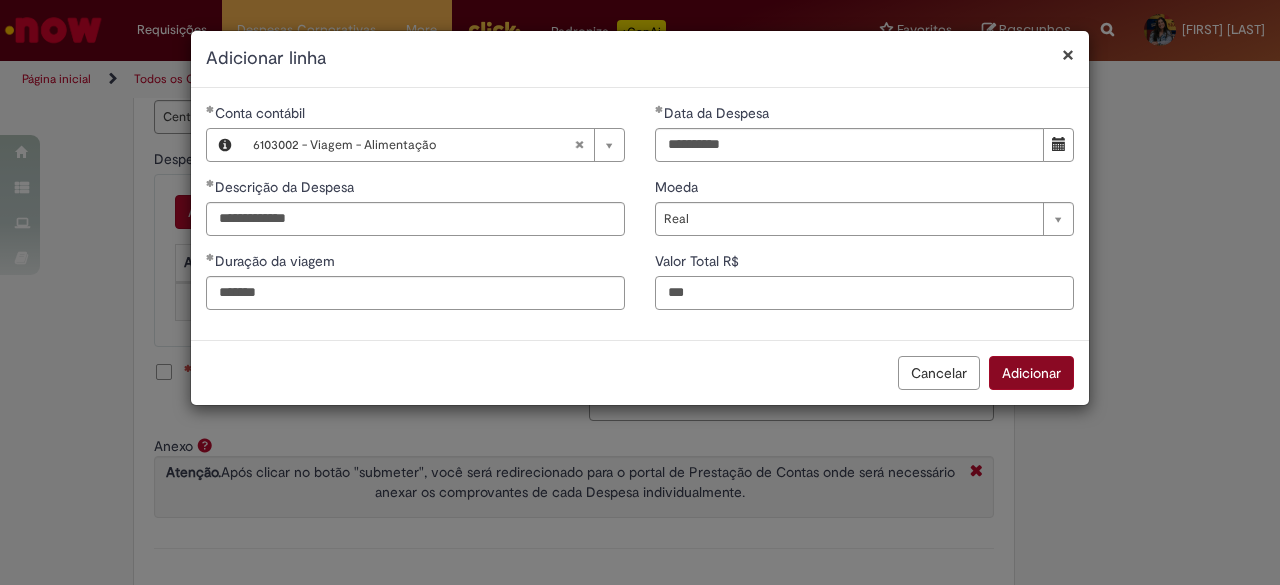 type on "***" 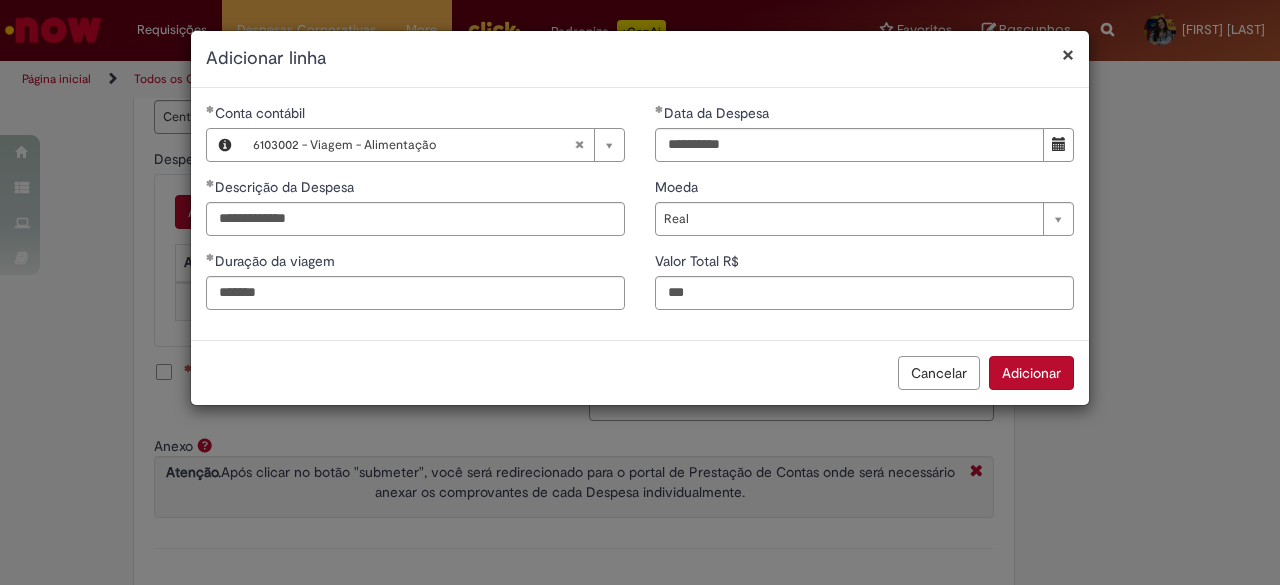 click on "Adicionar" at bounding box center [1031, 373] 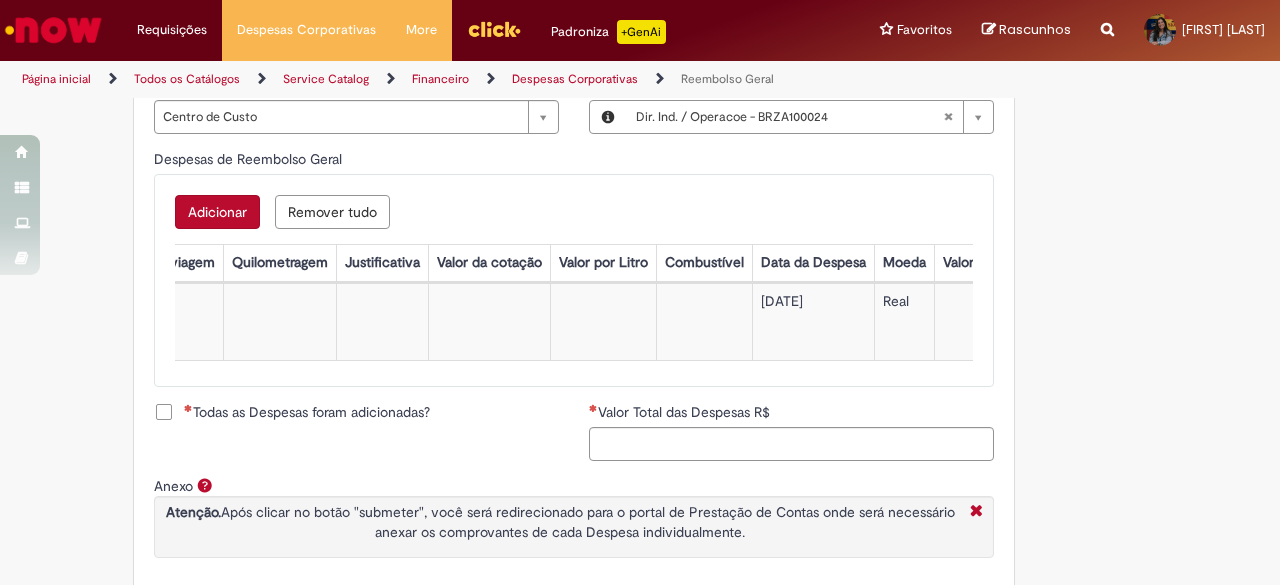 scroll, scrollTop: 0, scrollLeft: 0, axis: both 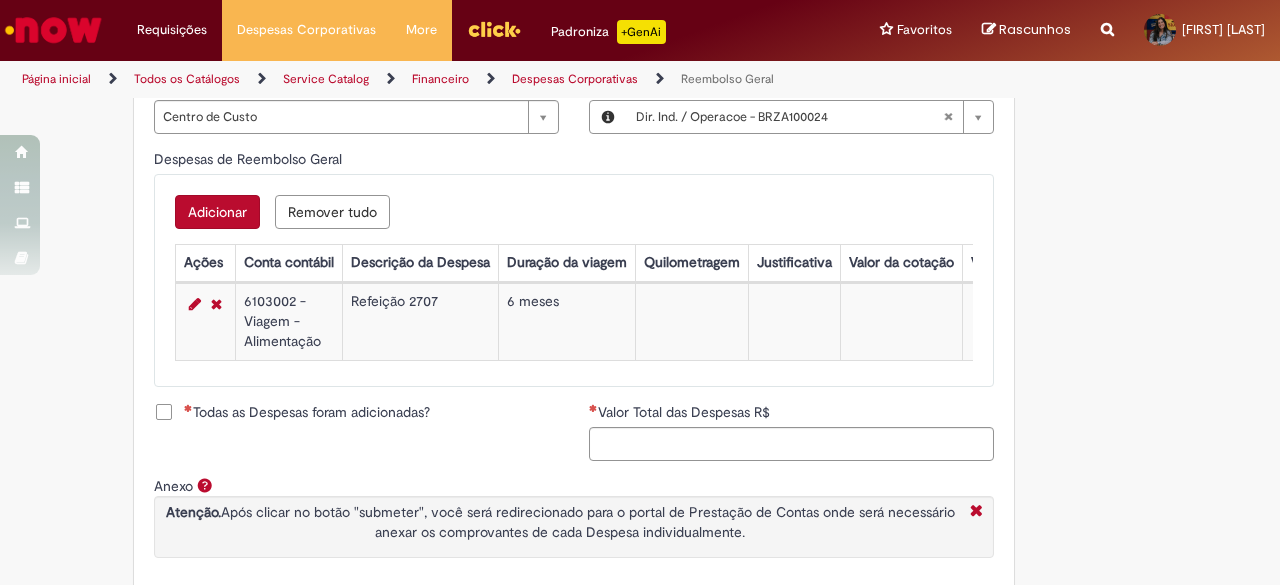 click on "Adicionar" at bounding box center [217, 212] 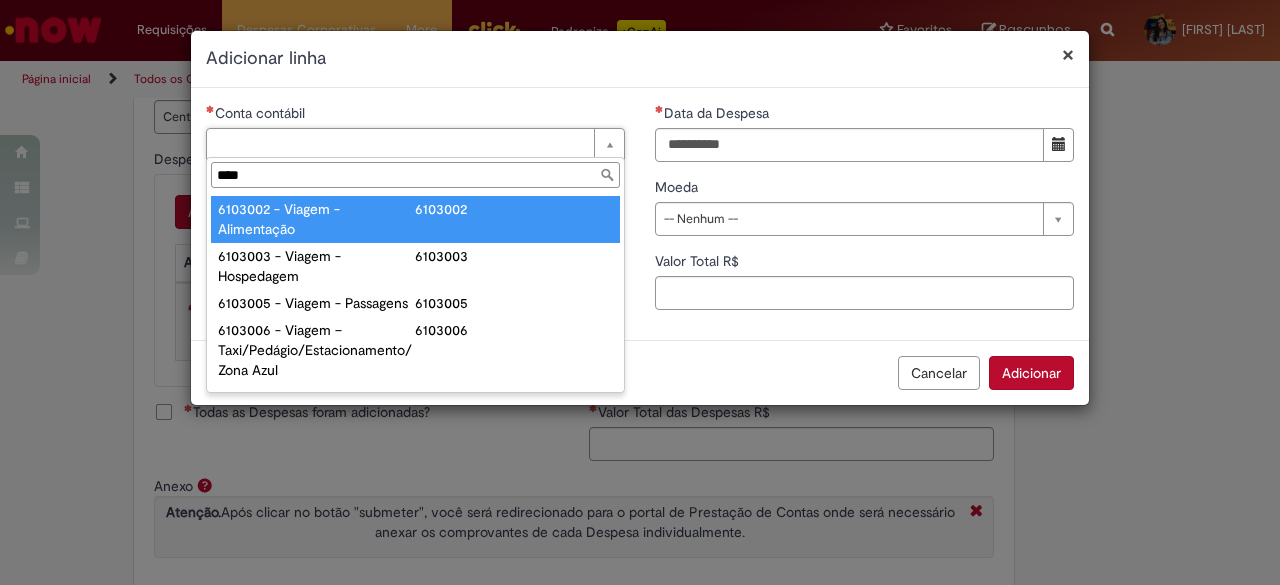 type on "****" 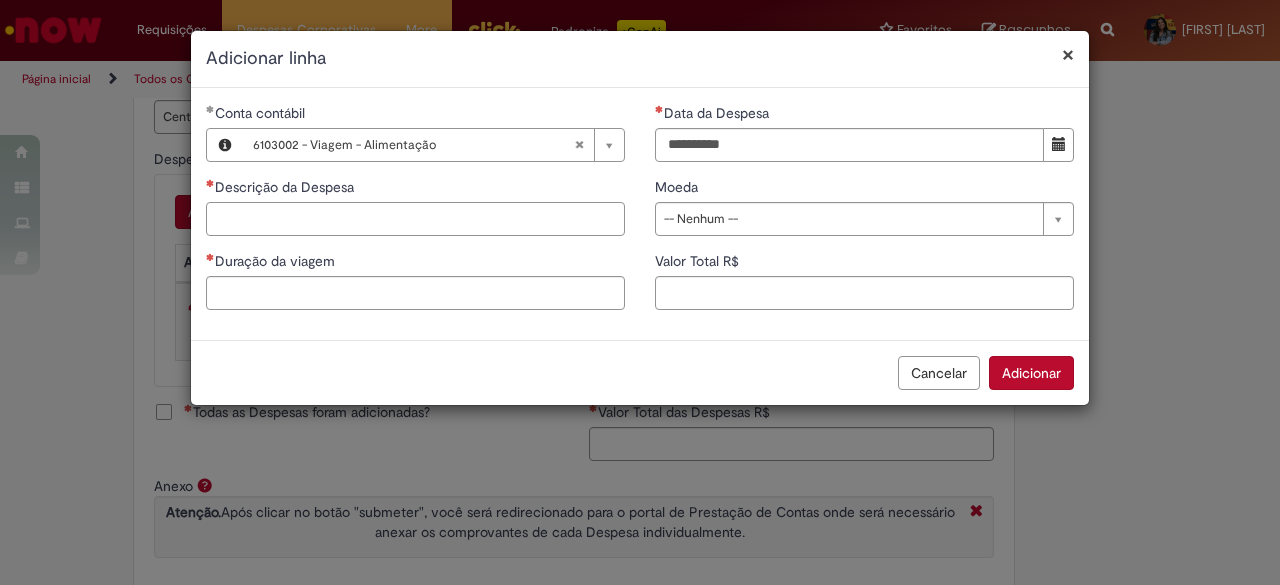 click on "Descrição da Despesa" at bounding box center [415, 219] 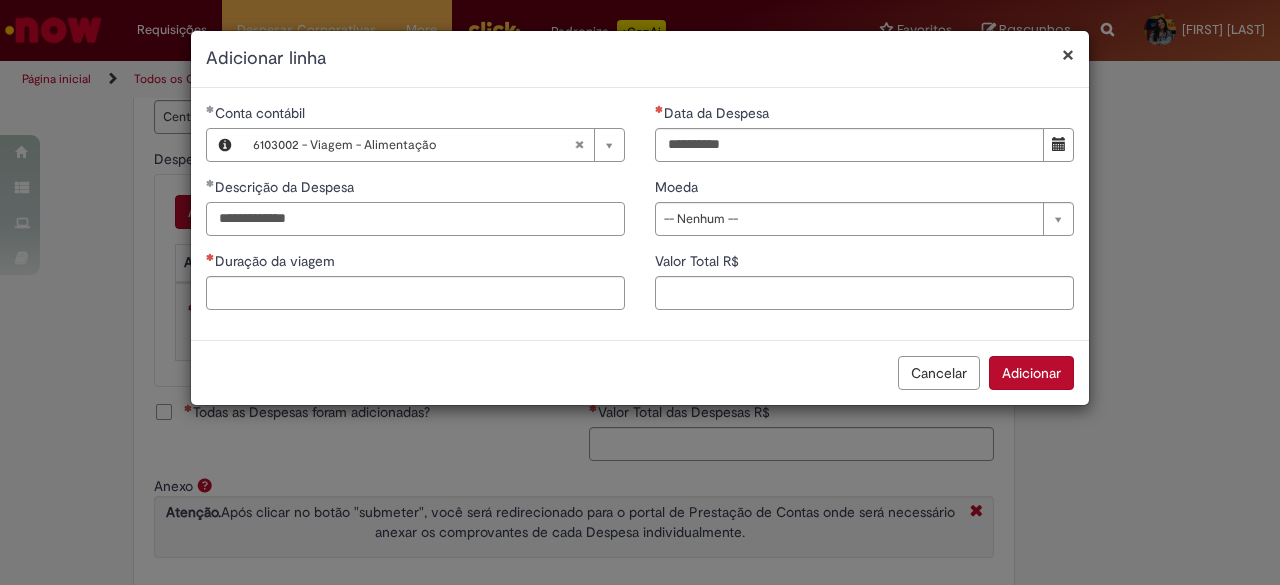 type on "**********" 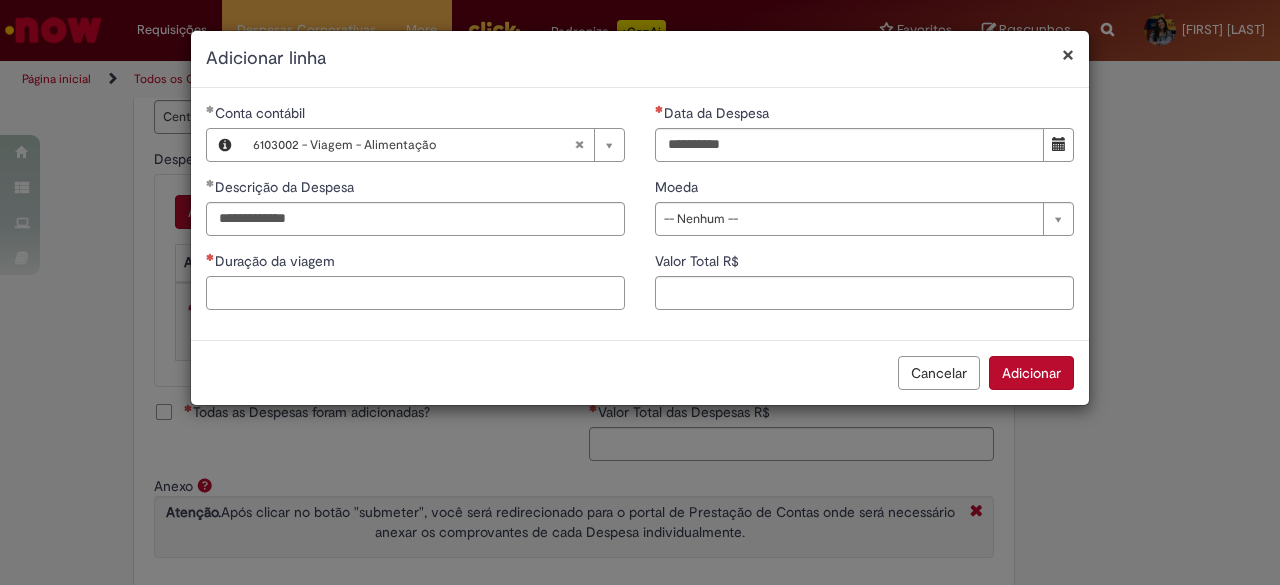 click on "Duração da viagem" at bounding box center [415, 293] 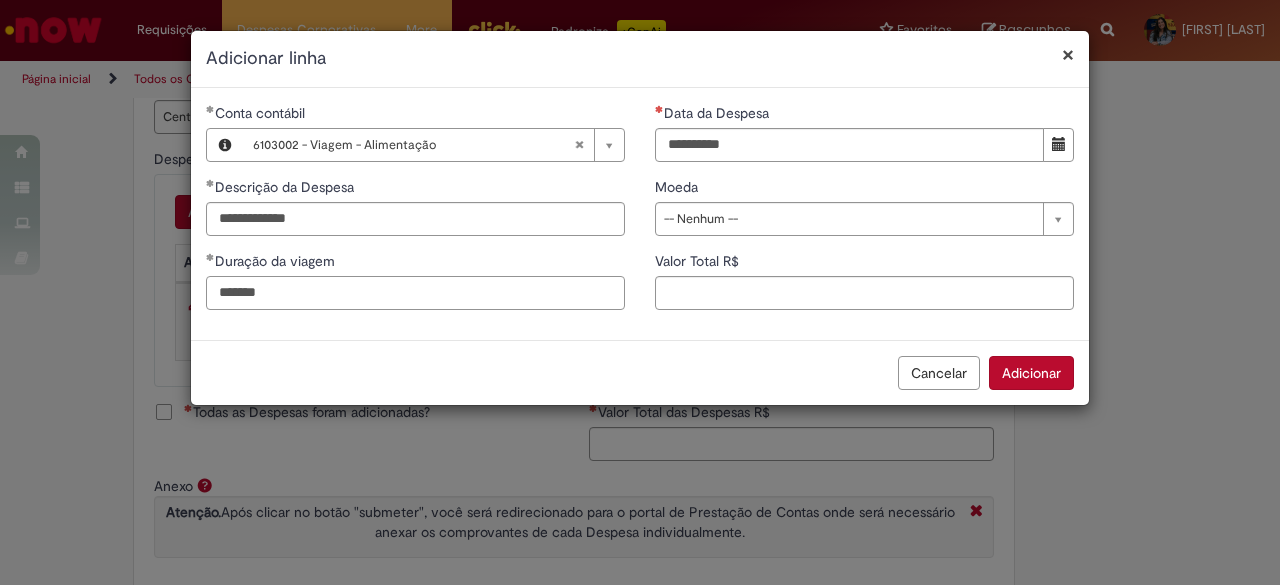type on "*******" 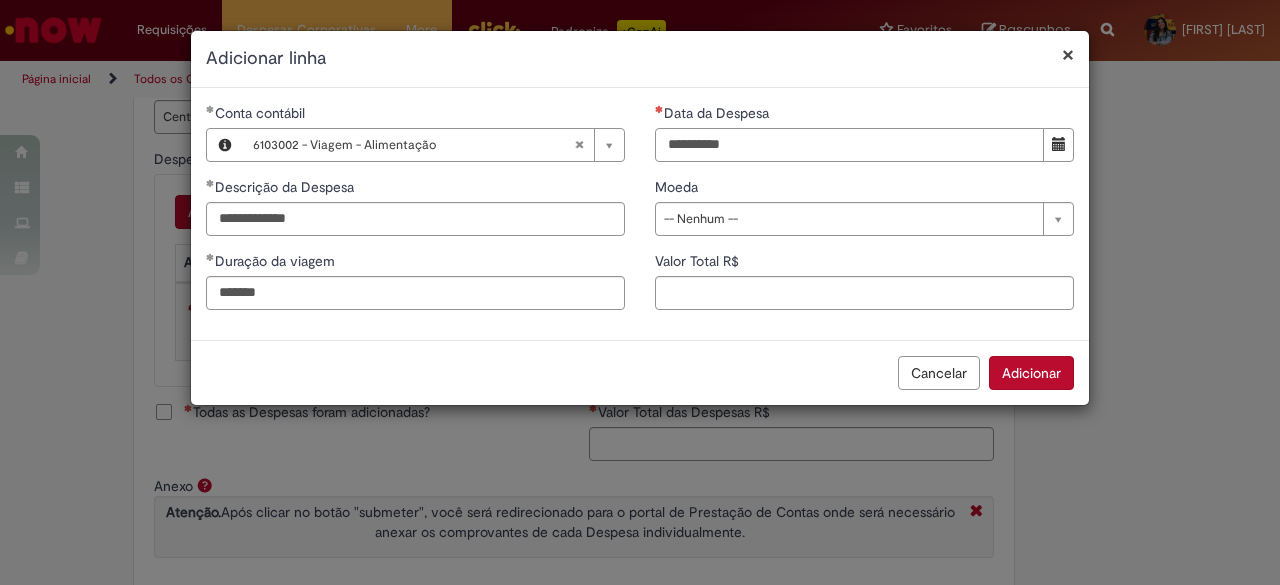 click on "Data da Despesa" at bounding box center (849, 145) 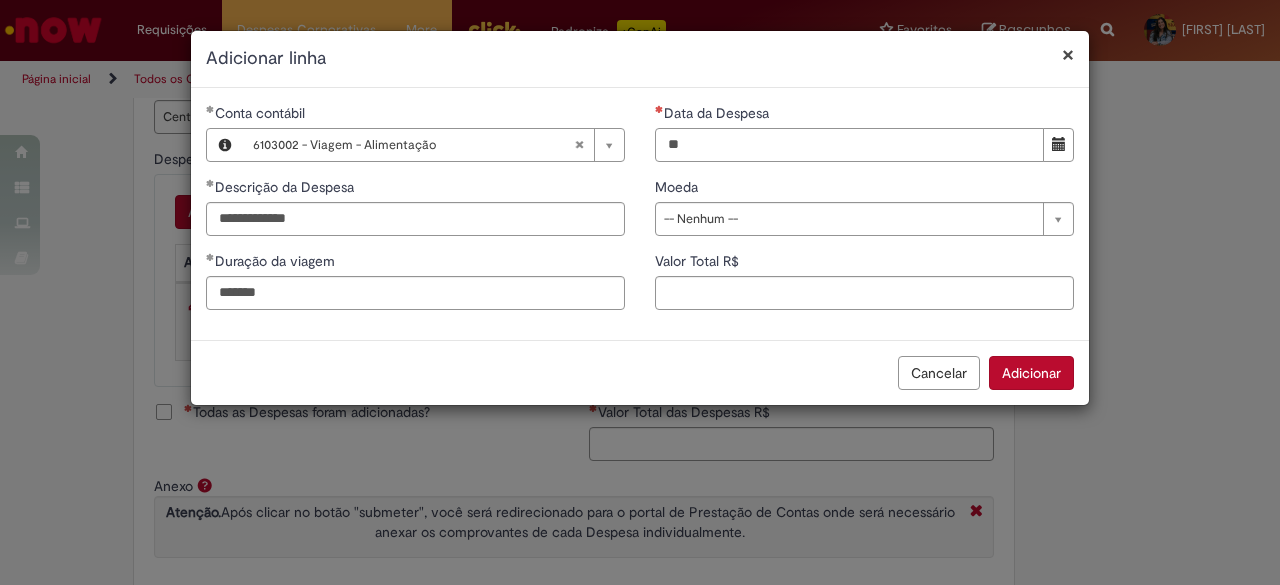 type on "**" 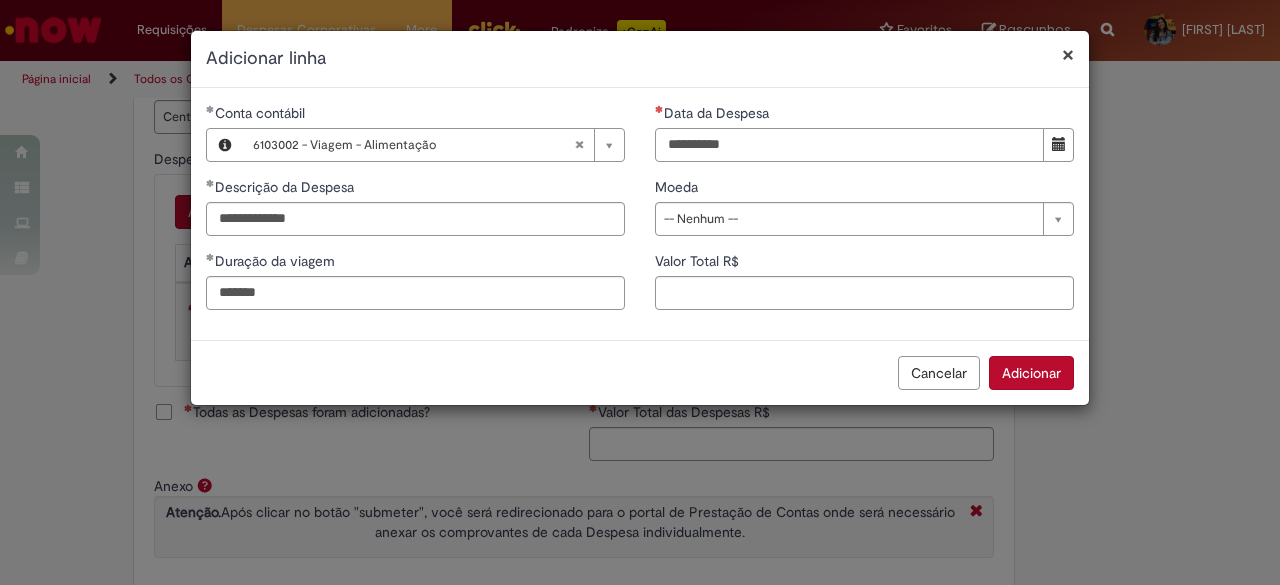 type on "**********" 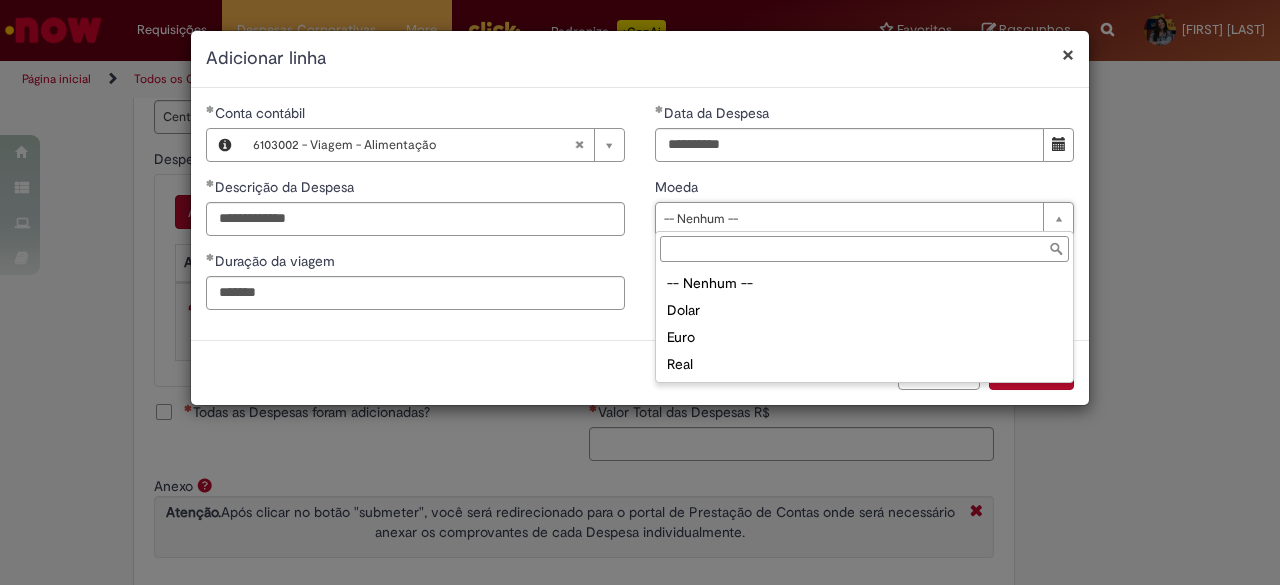 type on "****" 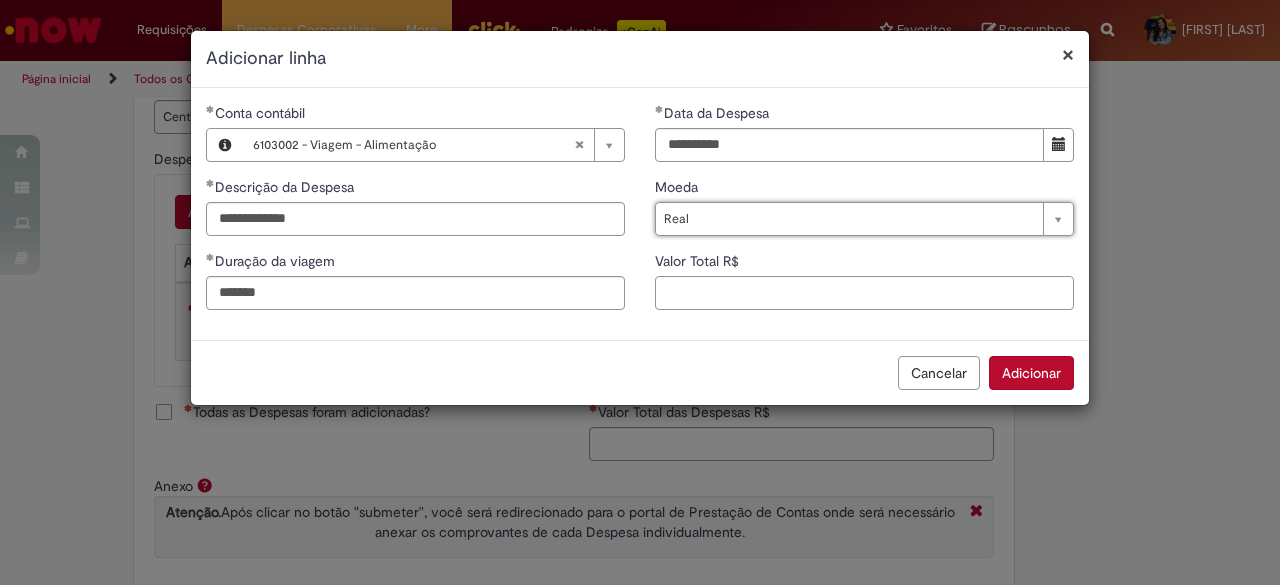click on "Valor Total R$" at bounding box center [864, 293] 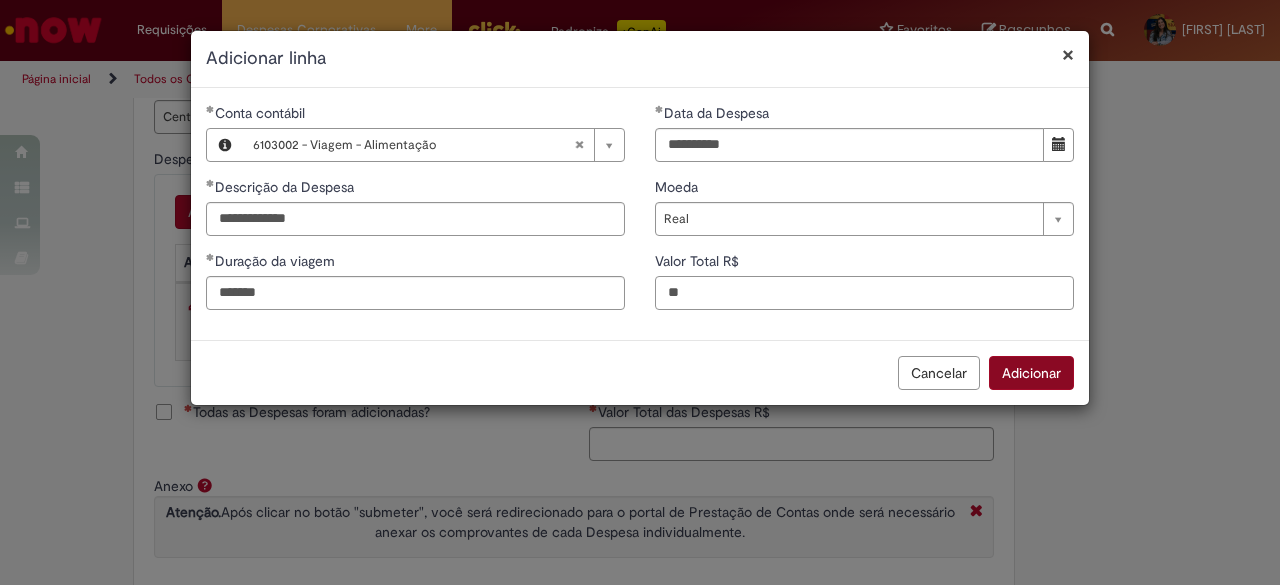 type on "**" 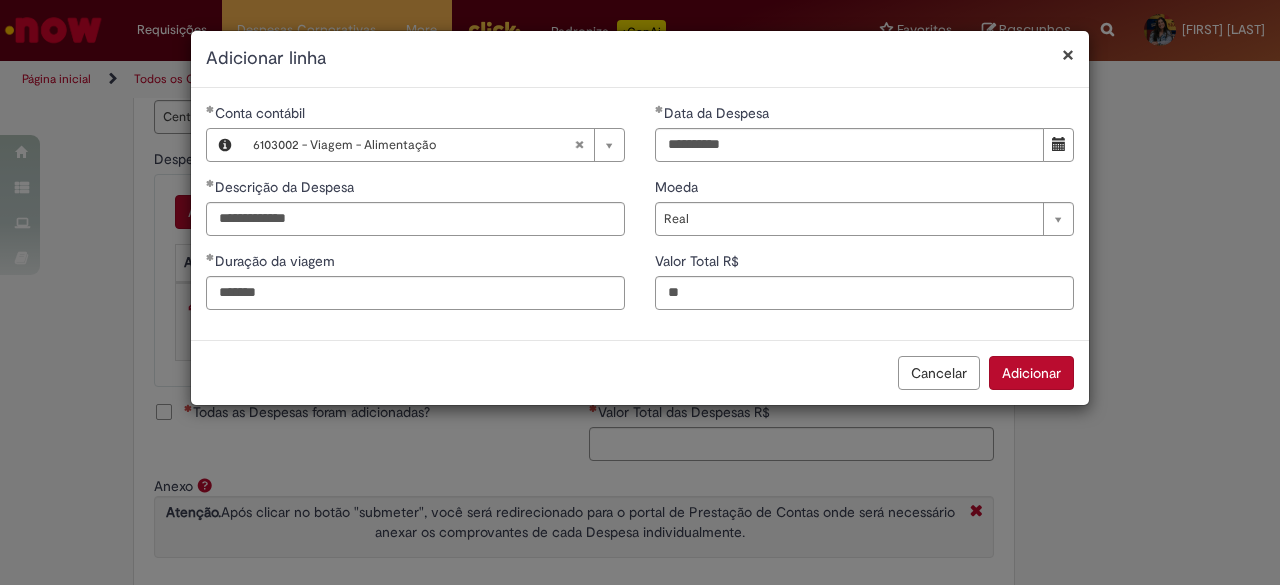 click on "Adicionar" at bounding box center [1031, 373] 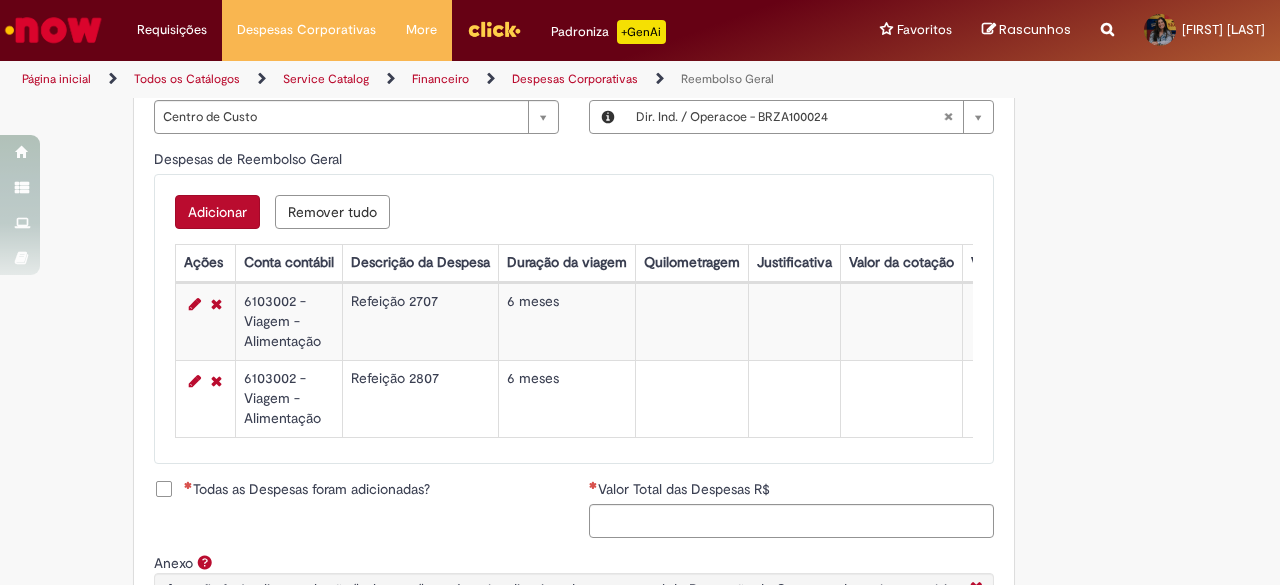 click on "Adicionar" at bounding box center (217, 212) 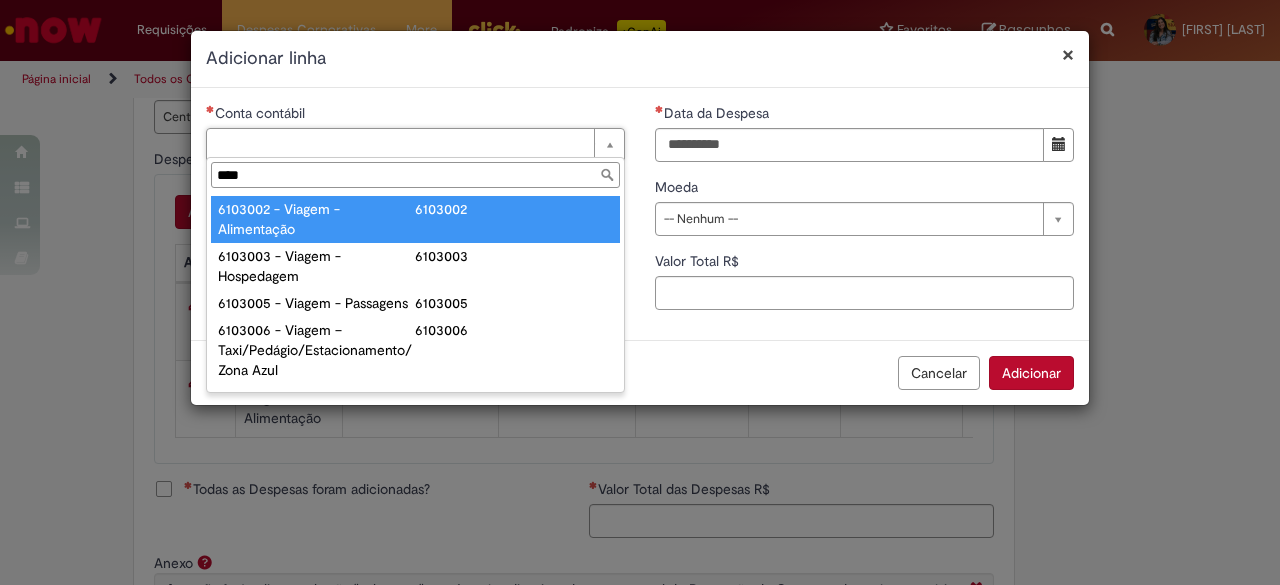 type on "****" 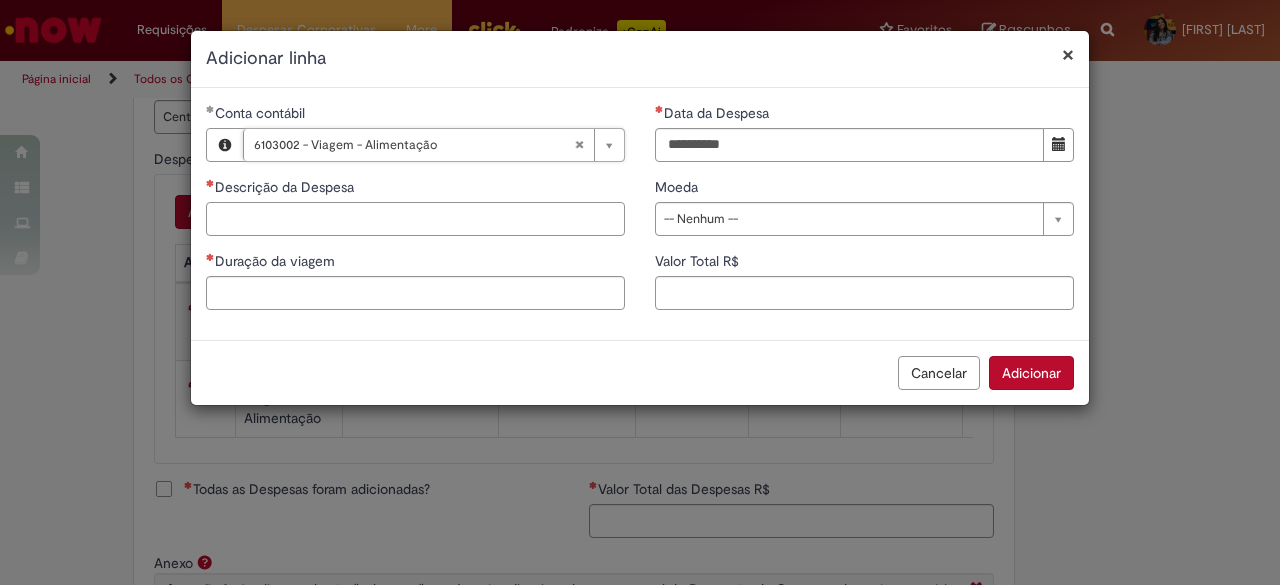 click on "Descrição da Despesa" at bounding box center (415, 219) 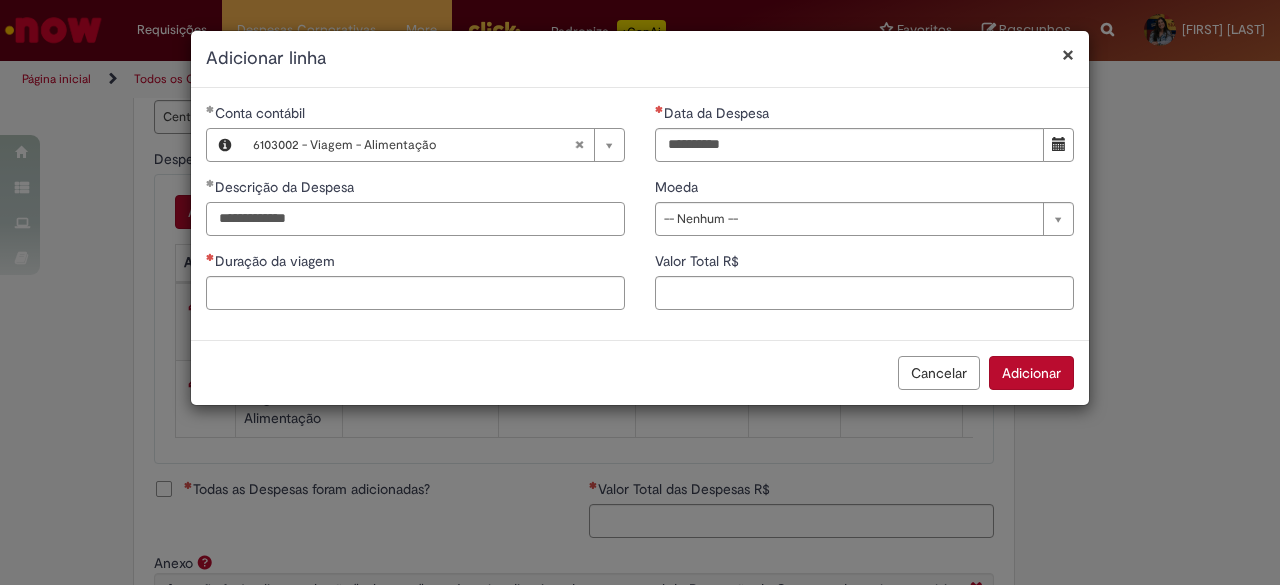 type on "**********" 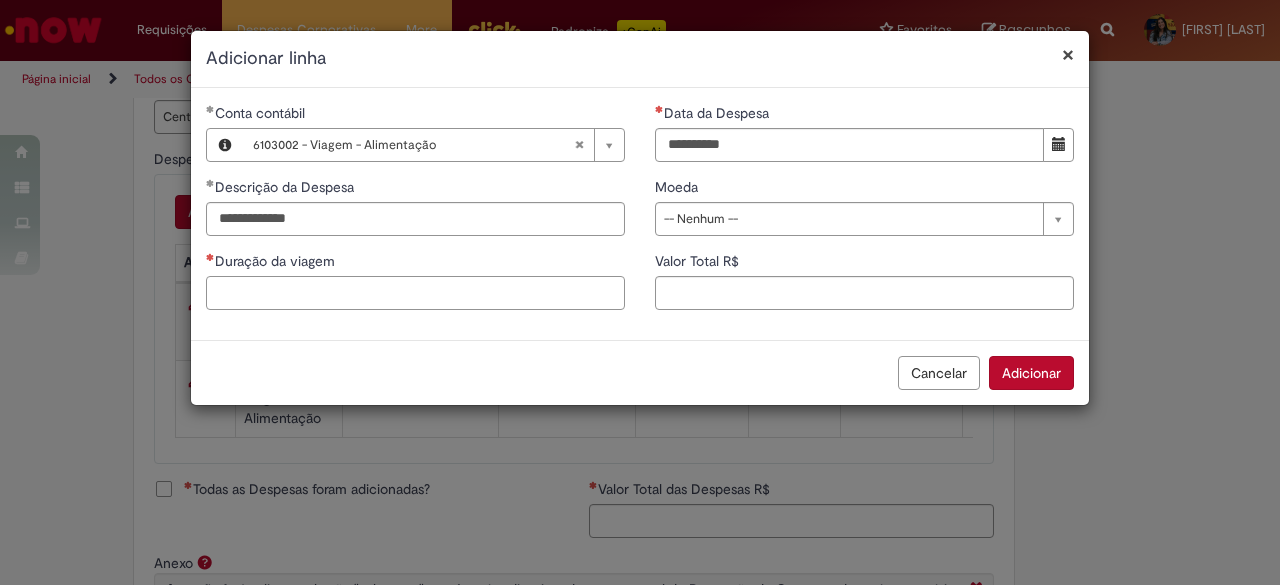 click on "Duração da viagem" at bounding box center (415, 293) 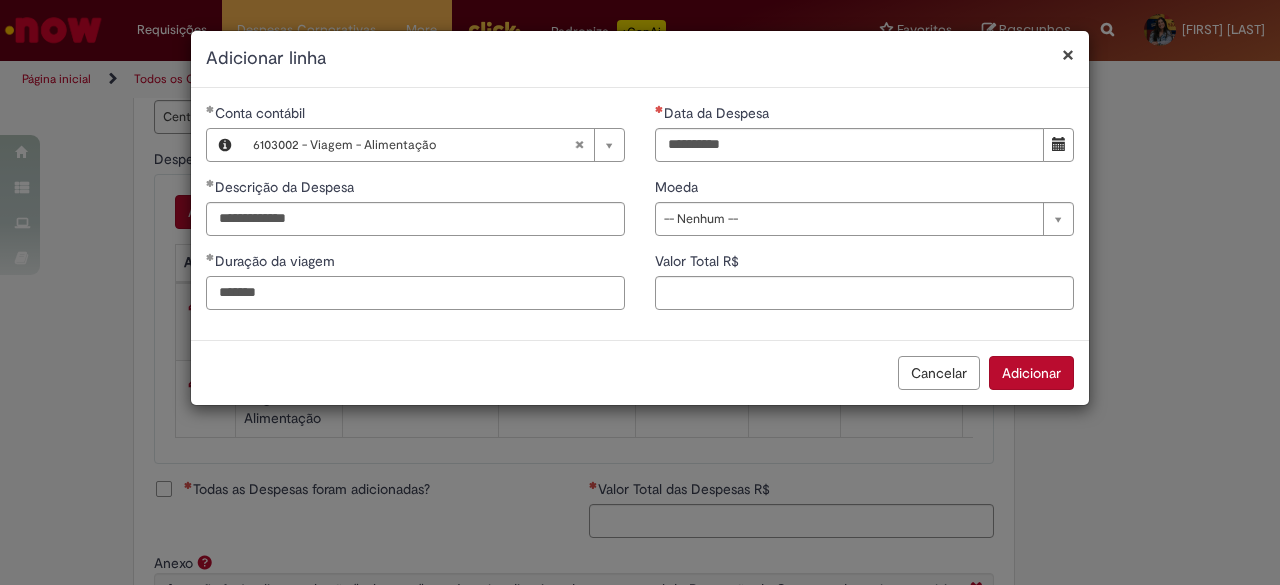 type on "*******" 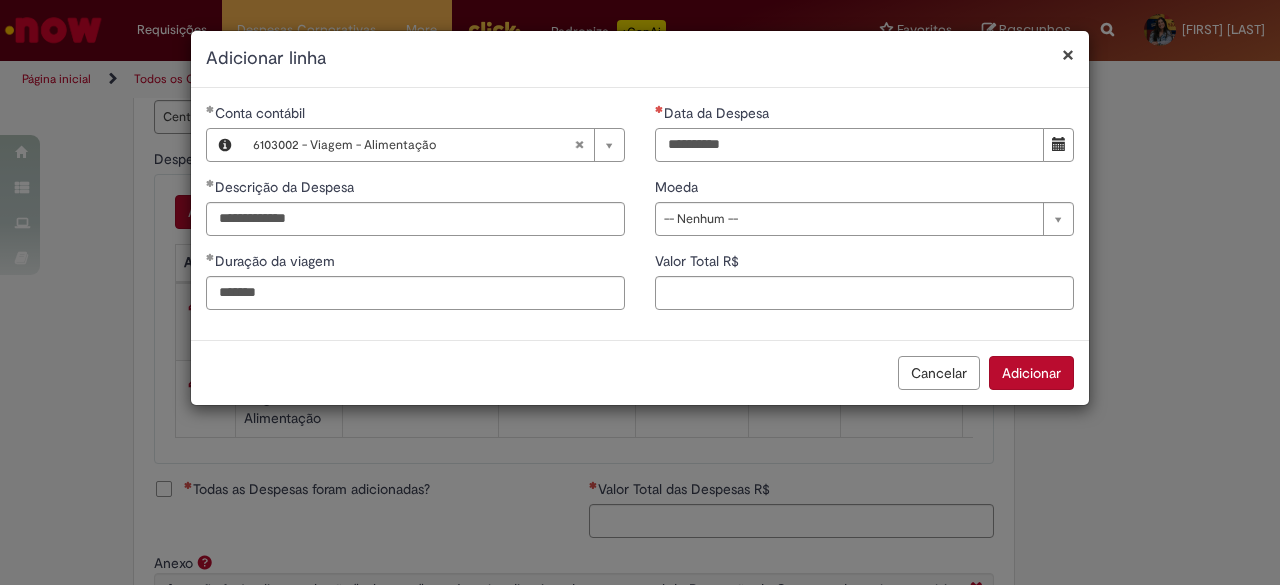 click on "Data da Despesa" at bounding box center (849, 145) 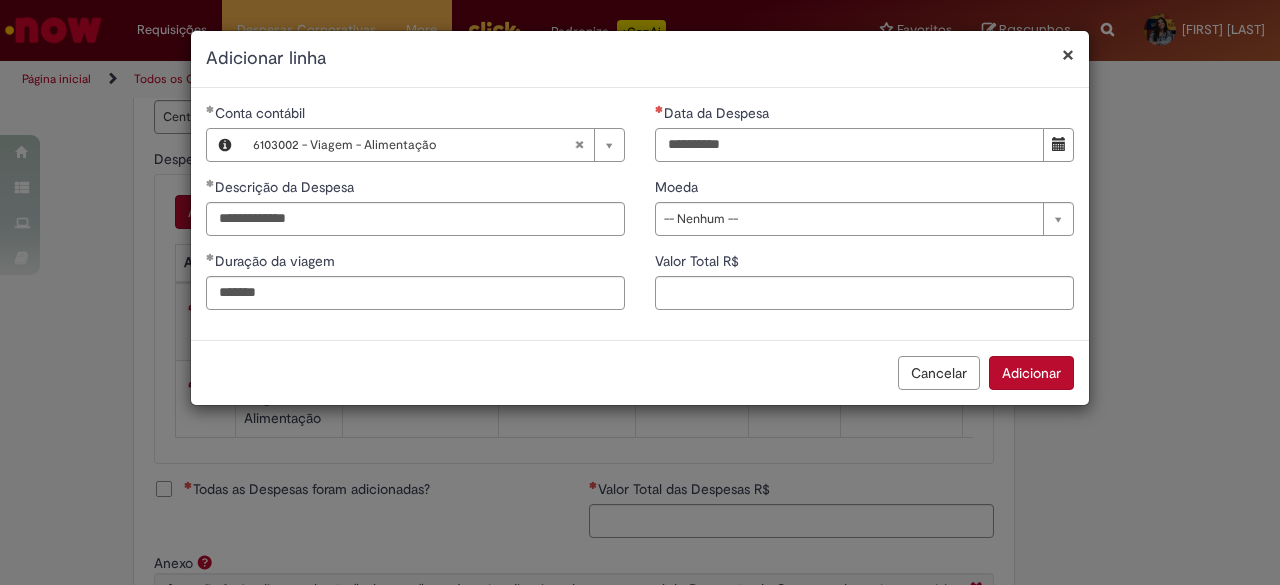 type on "**********" 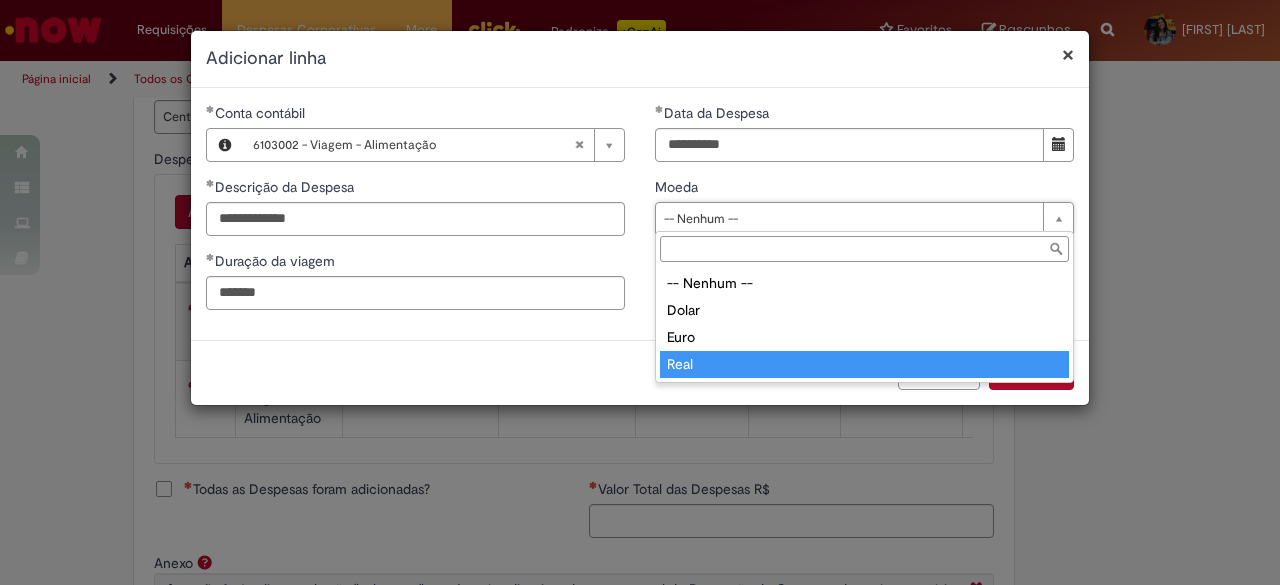 type on "****" 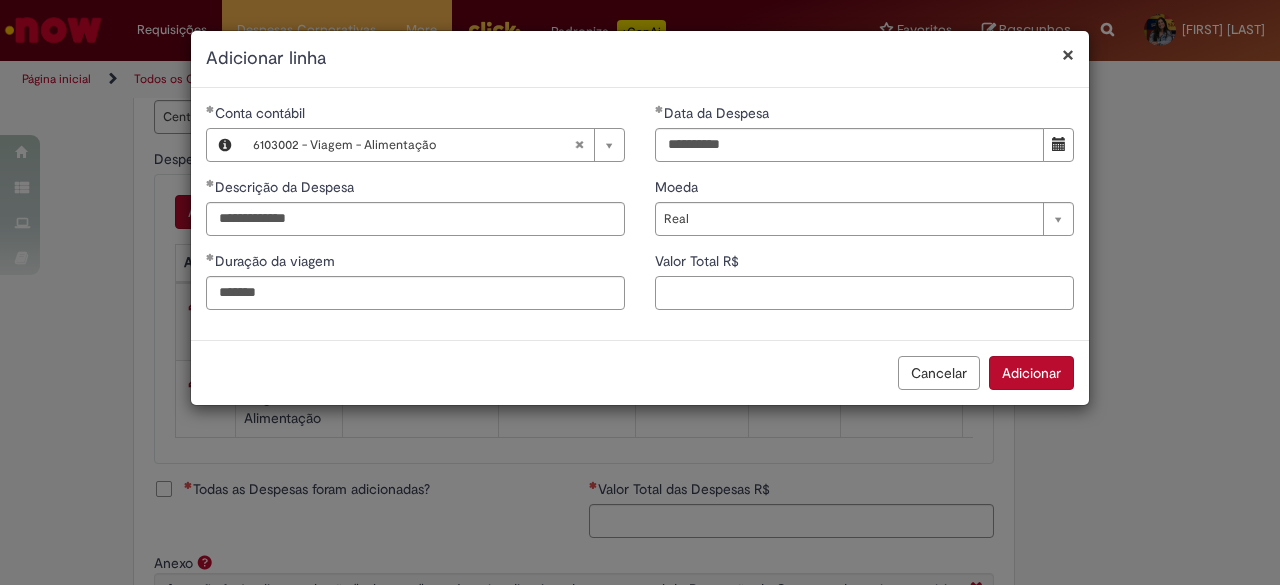 click on "Valor Total R$" at bounding box center [864, 293] 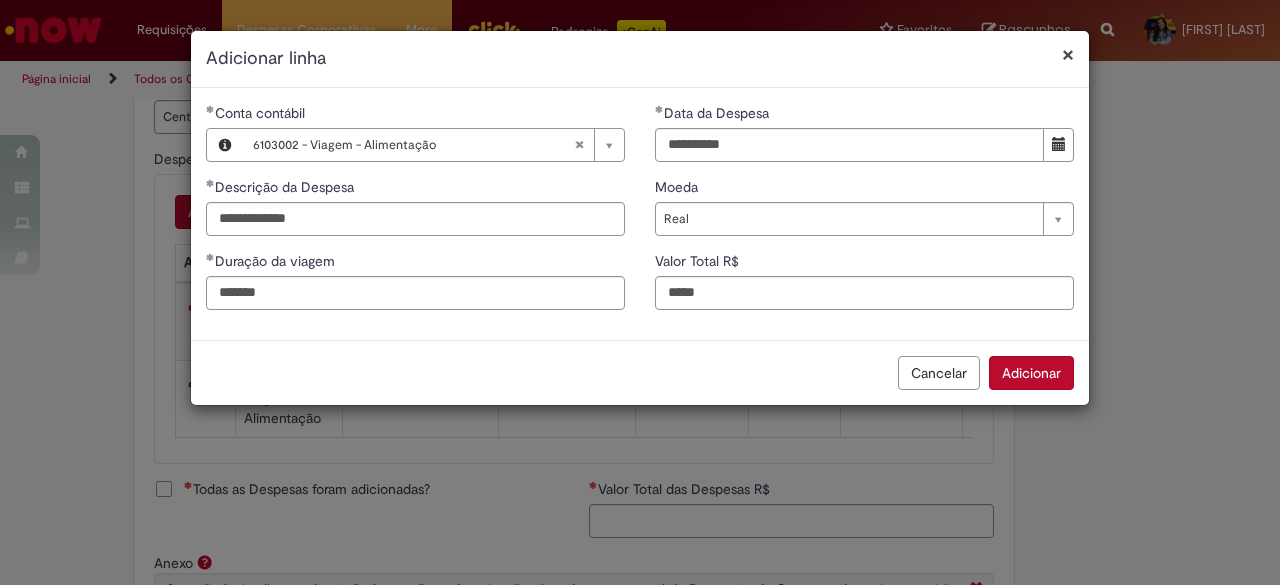 type on "*****" 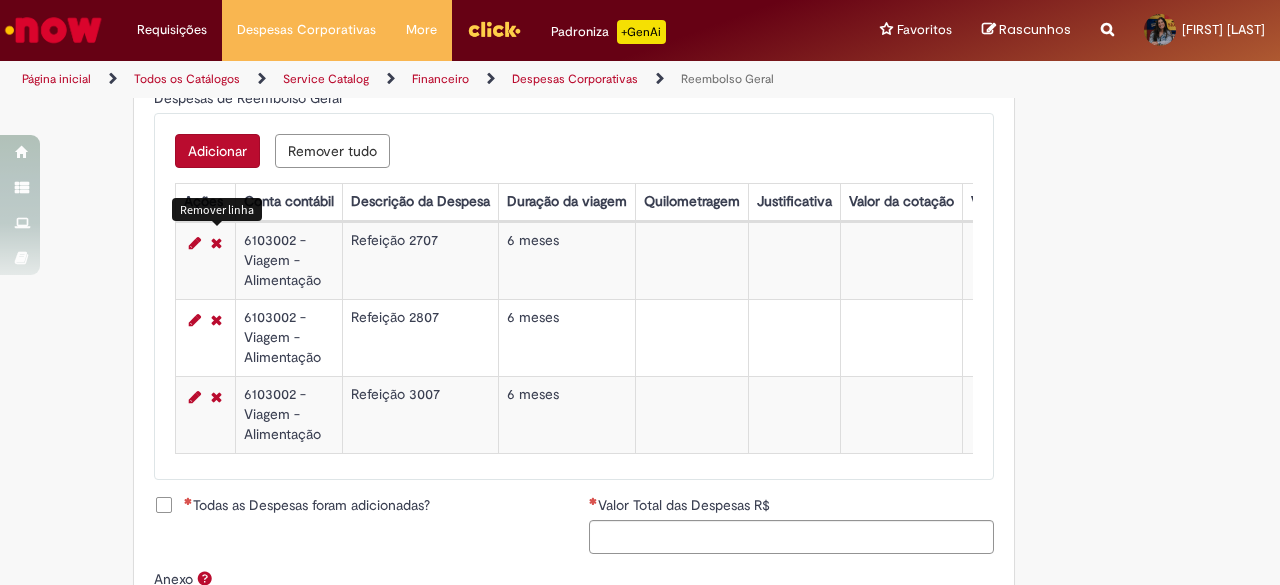 scroll, scrollTop: 845, scrollLeft: 0, axis: vertical 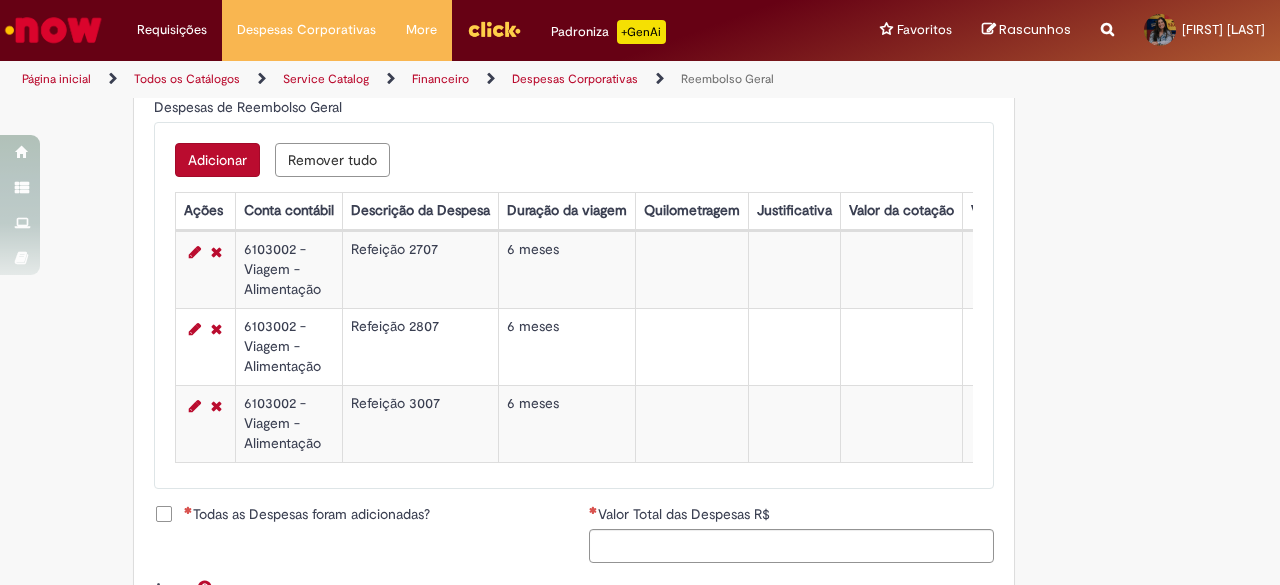 click on "Adicionar" at bounding box center [217, 160] 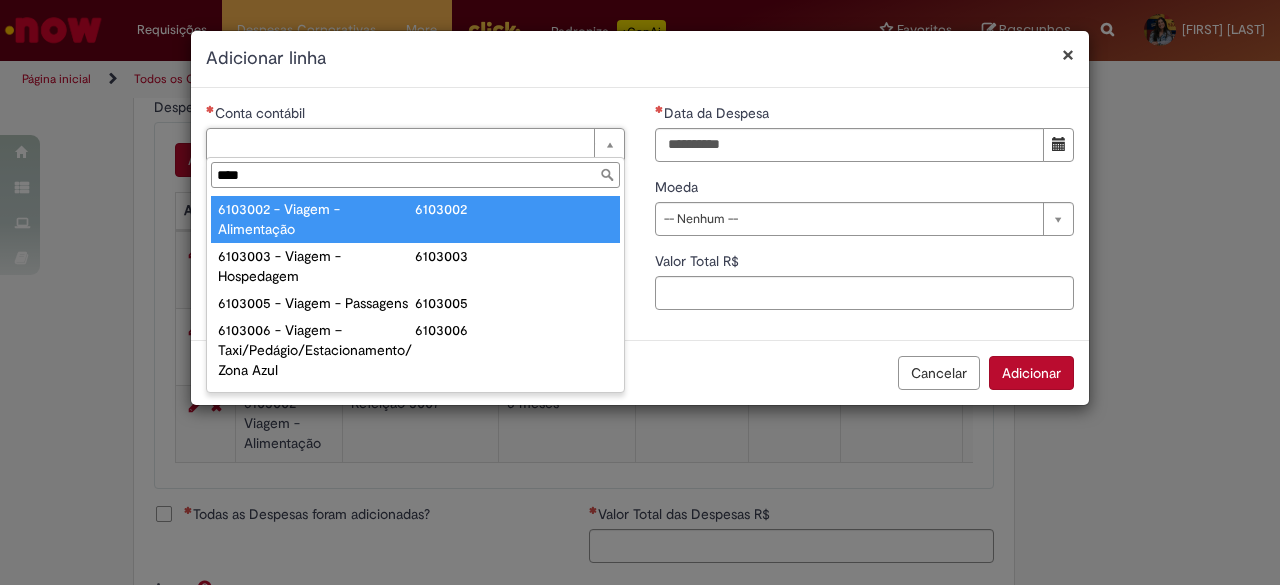 type on "****" 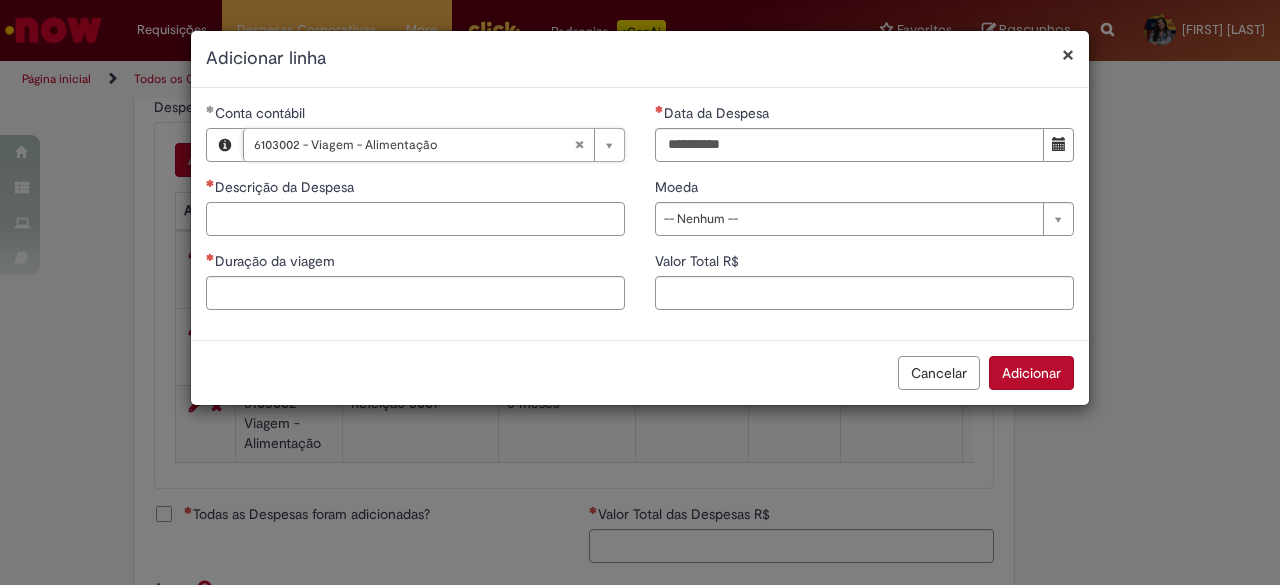 click on "Descrição da Despesa" at bounding box center [415, 219] 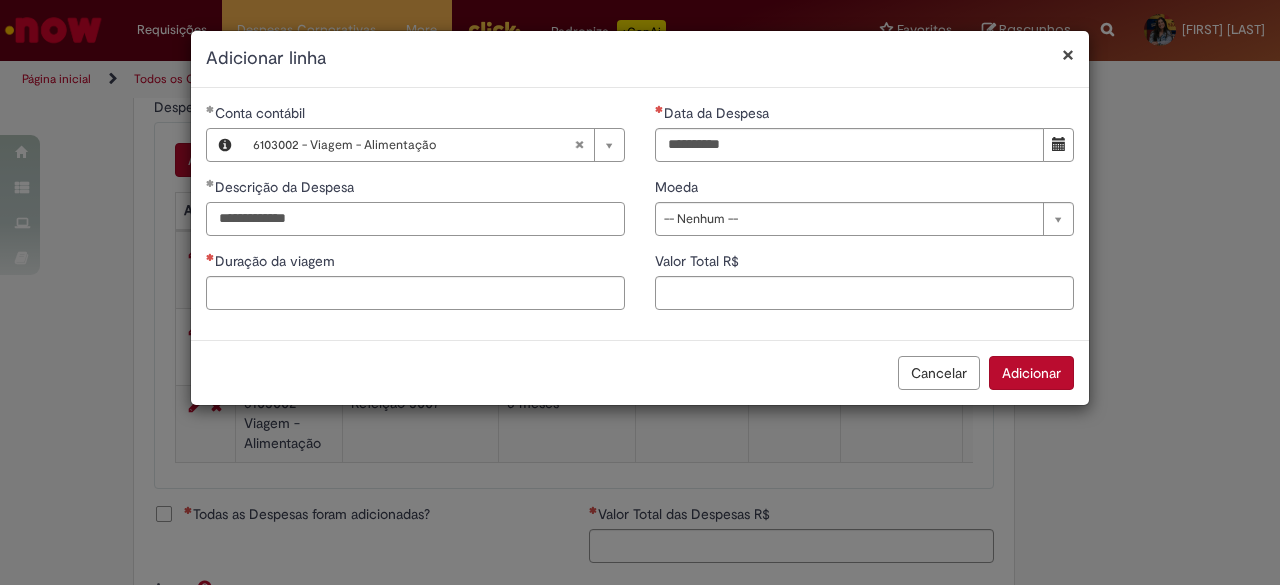 type on "**********" 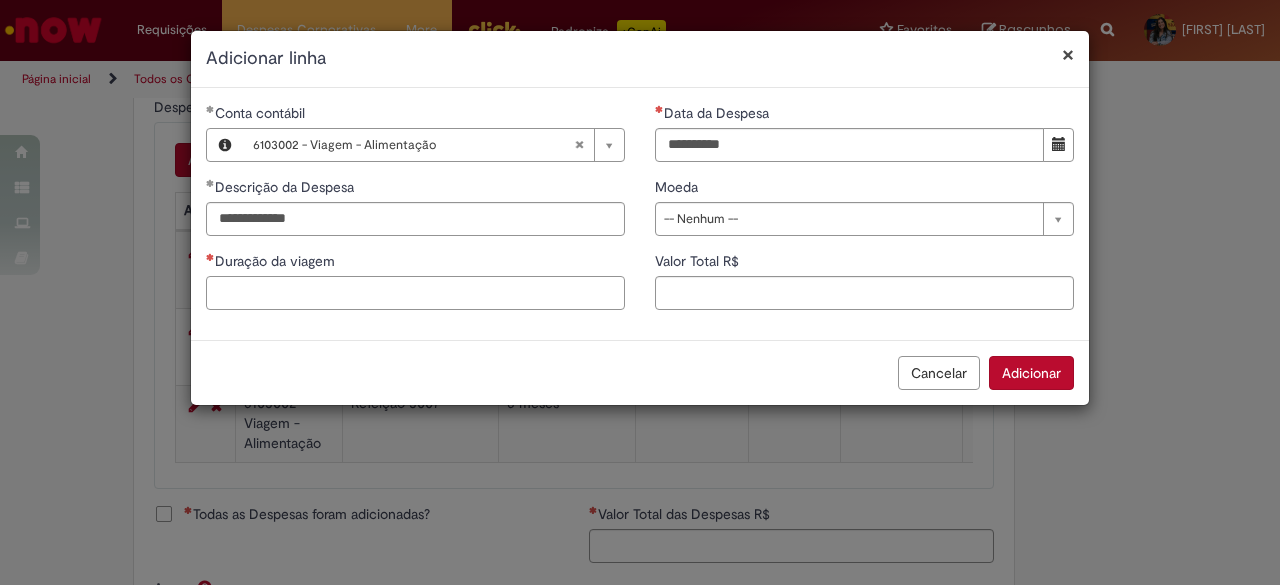 click on "Duração da viagem" at bounding box center (415, 293) 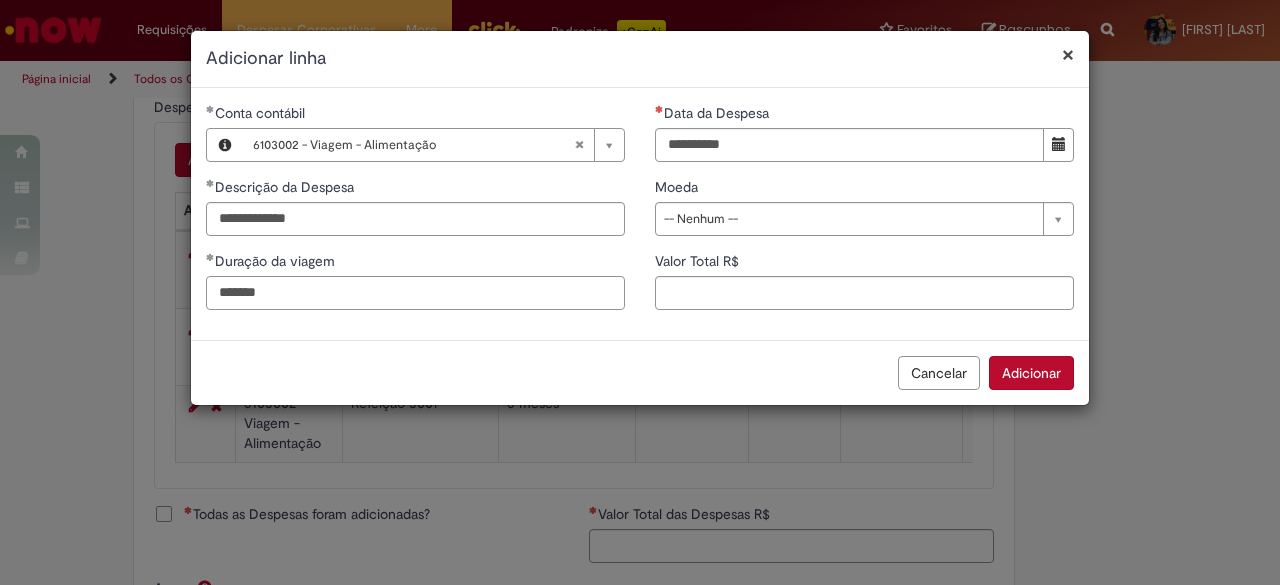 type on "*******" 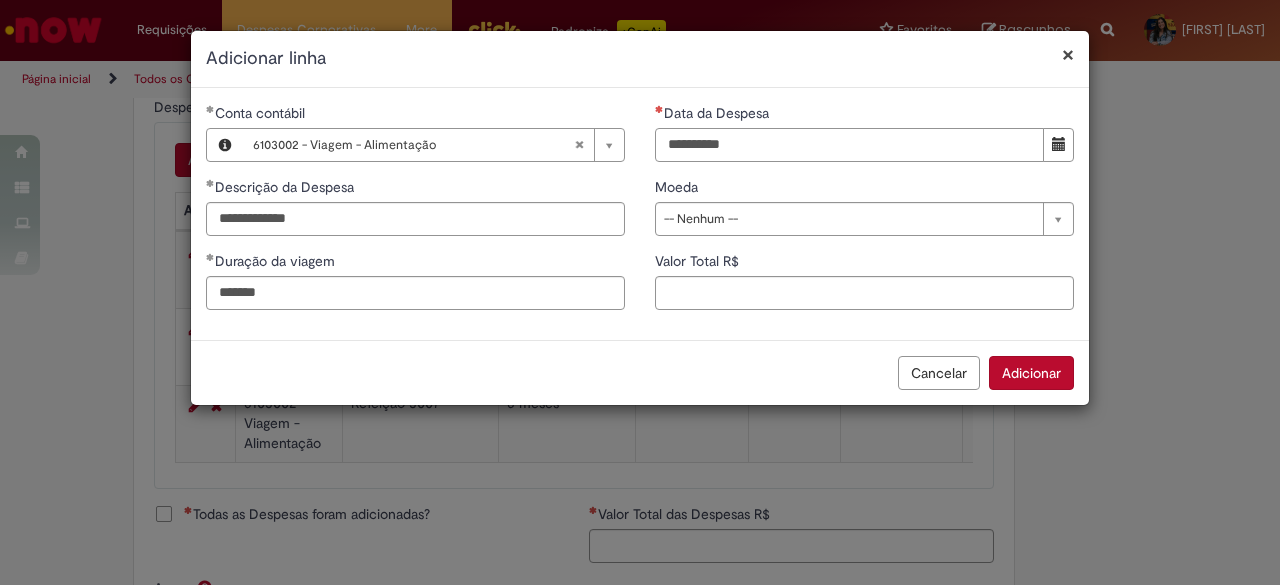 click on "Data da Despesa" at bounding box center (849, 145) 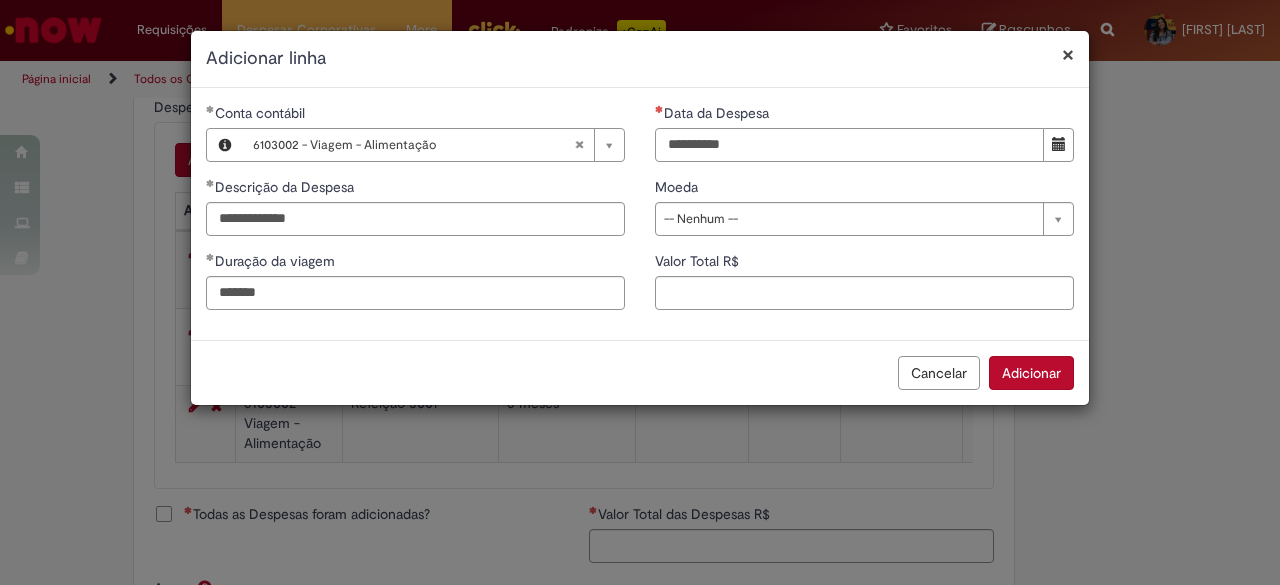 type on "**********" 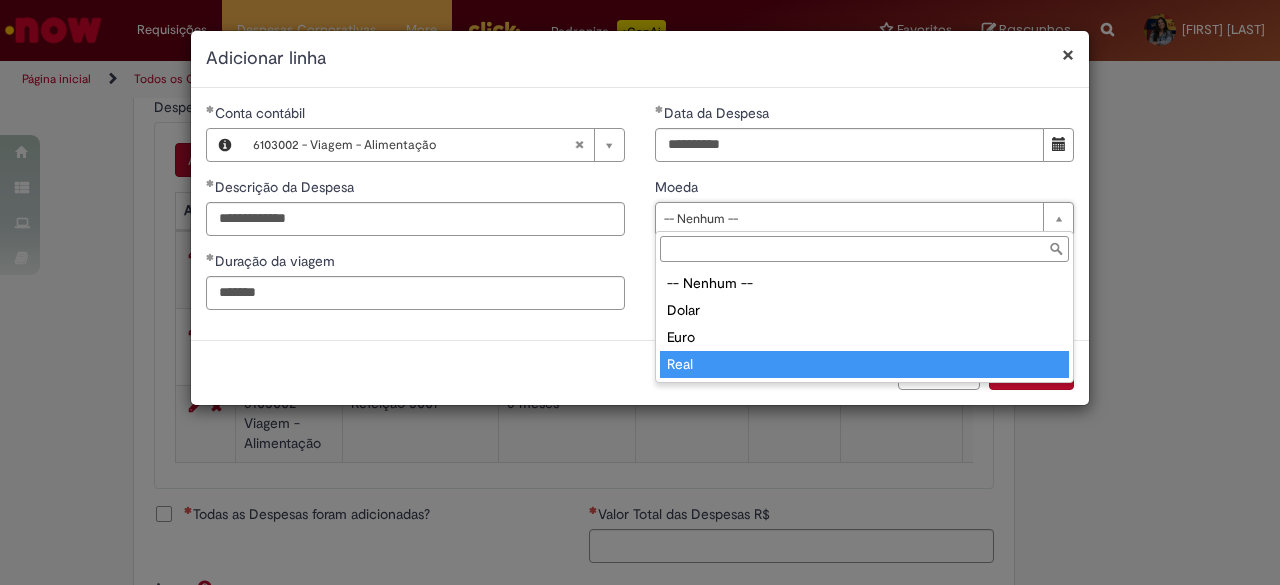 type on "****" 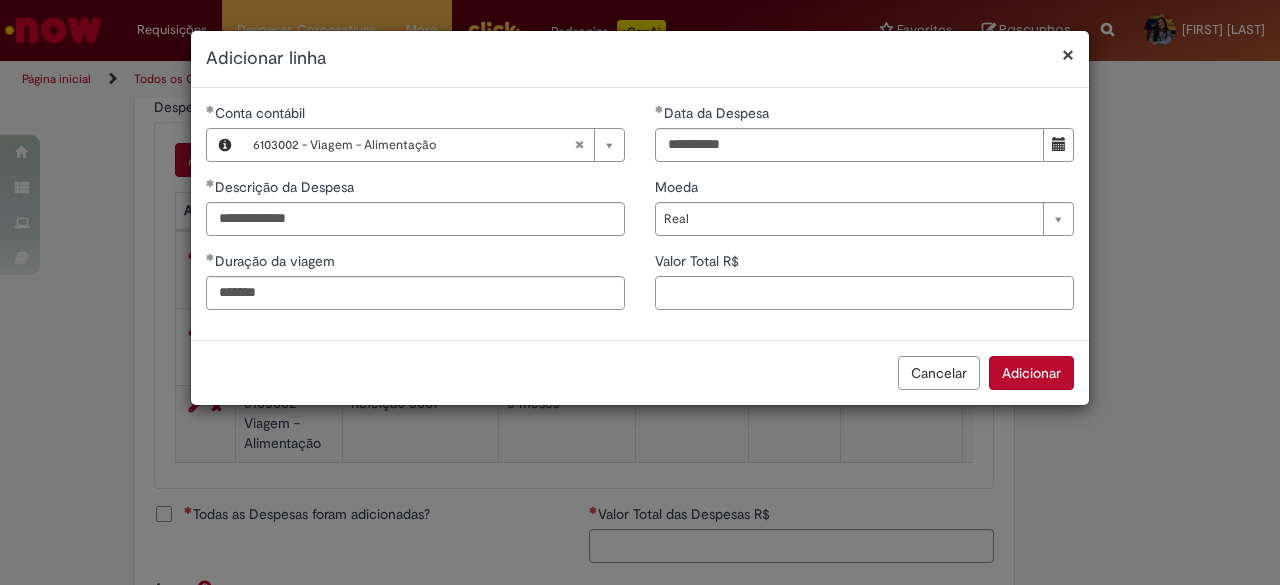 click on "Valor Total R$" at bounding box center [864, 293] 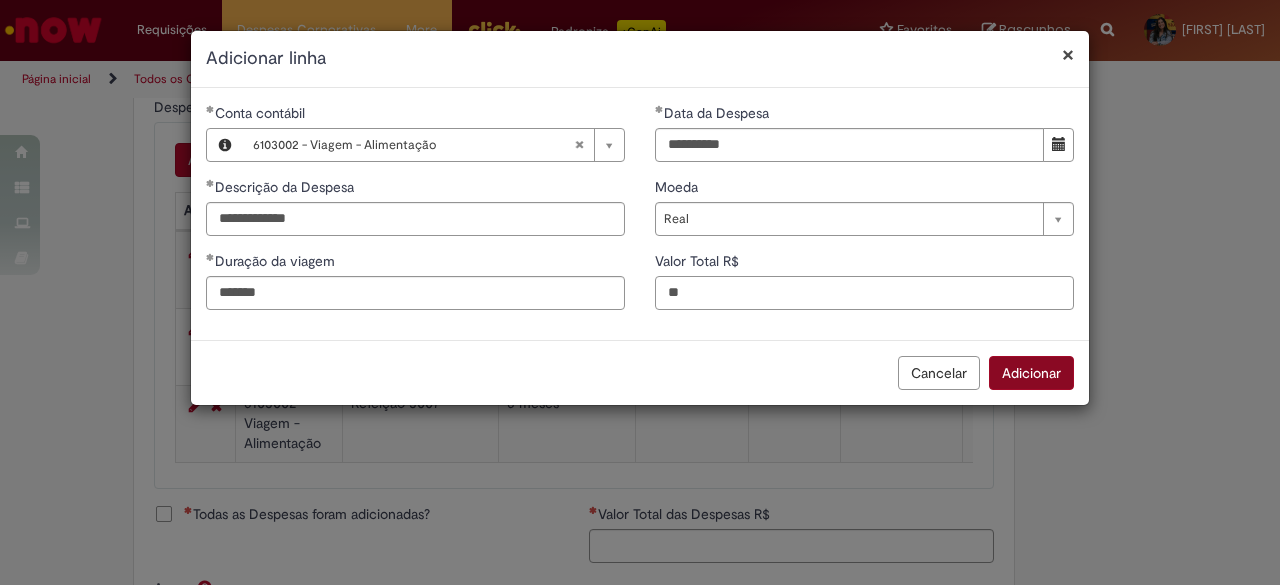 type on "**" 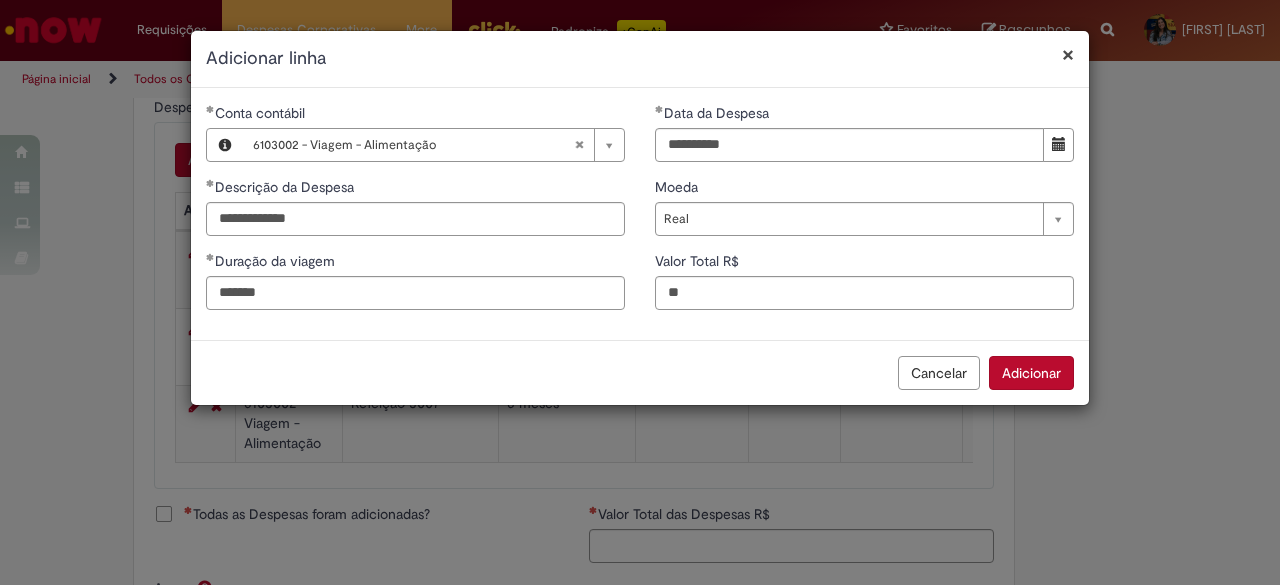 click on "Adicionar" at bounding box center [1031, 373] 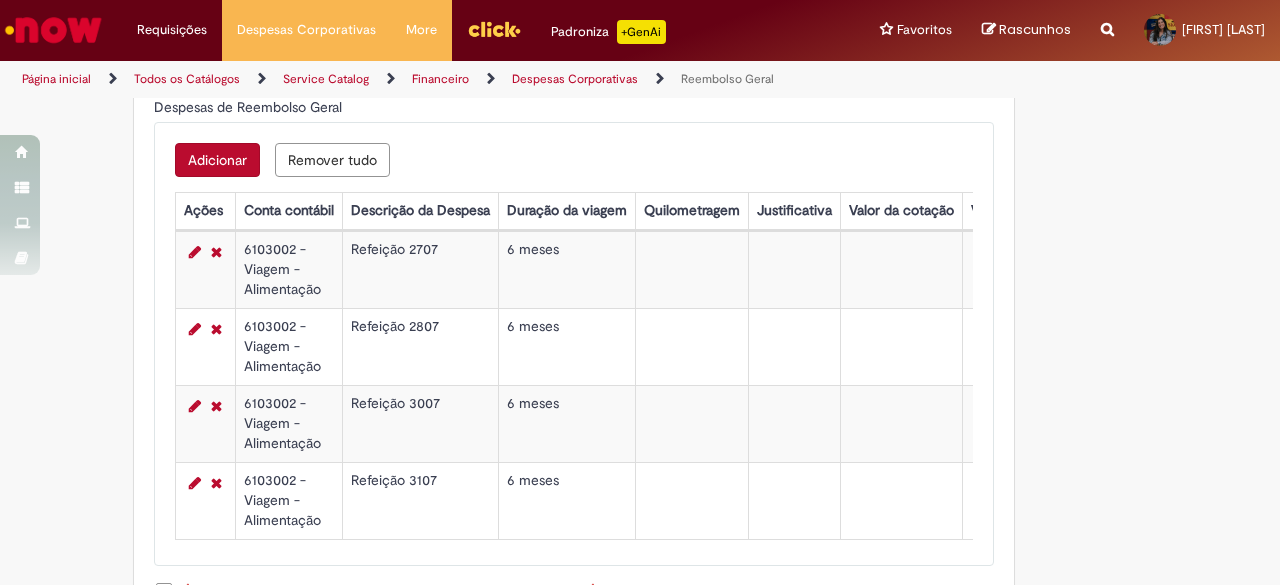 click on "Adicionar" at bounding box center (217, 160) 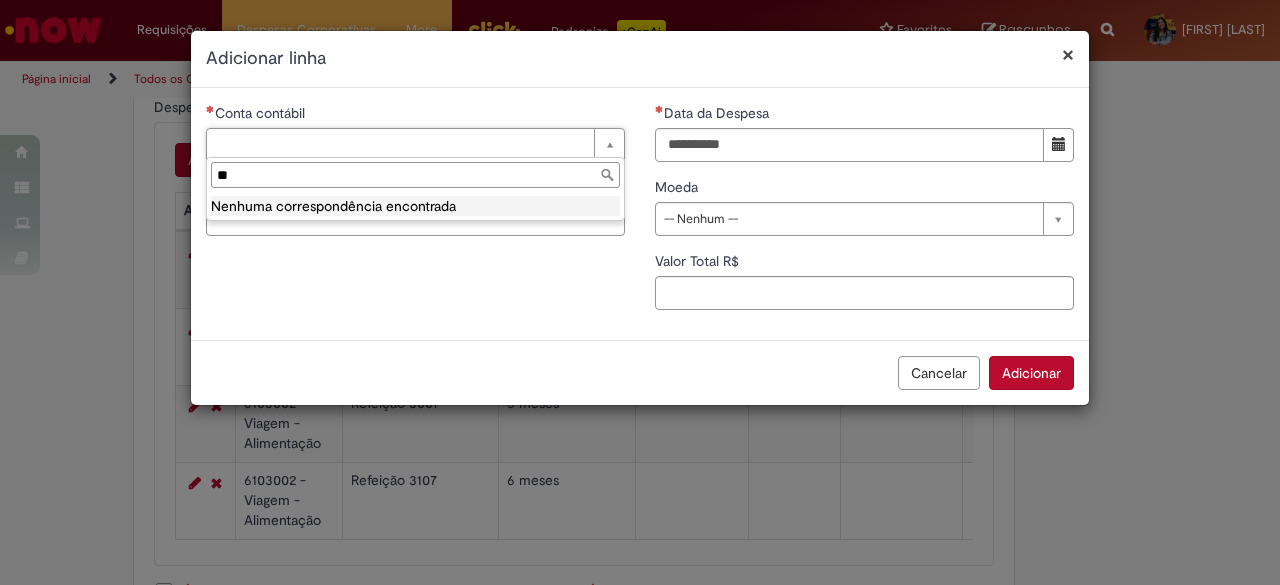 type on "*" 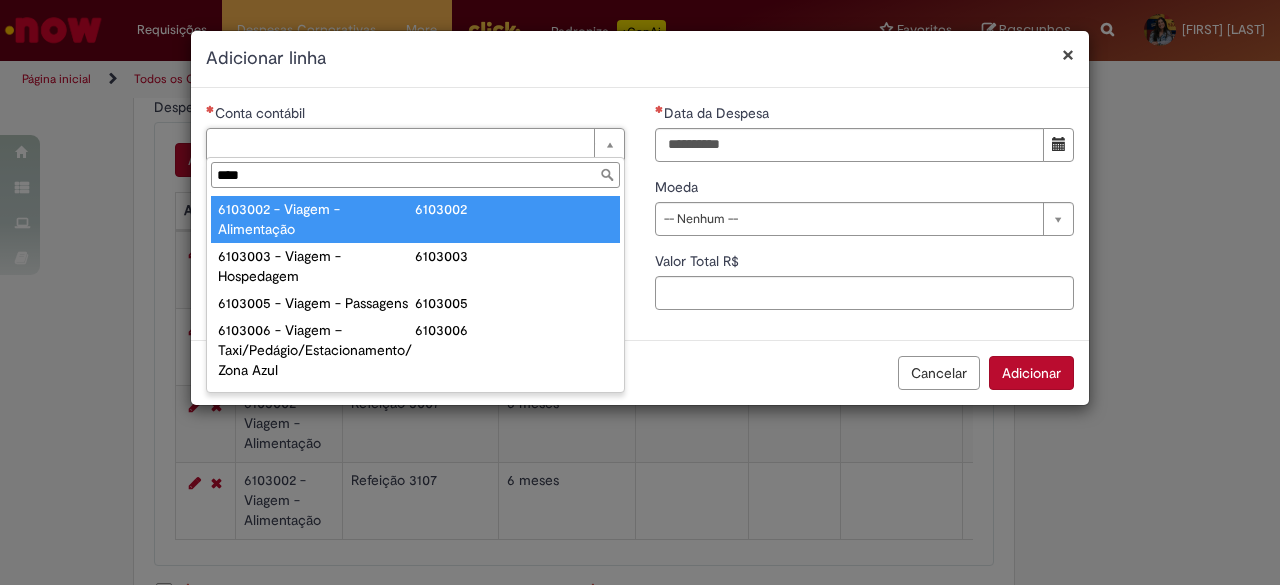 type on "****" 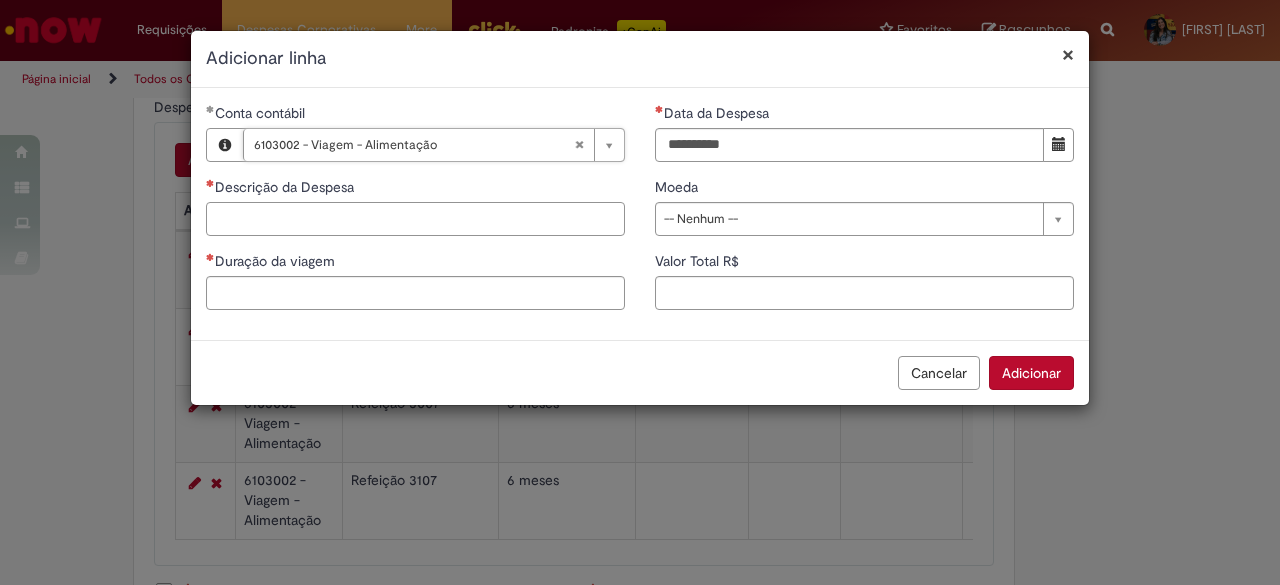 click on "Descrição da Despesa" at bounding box center (415, 219) 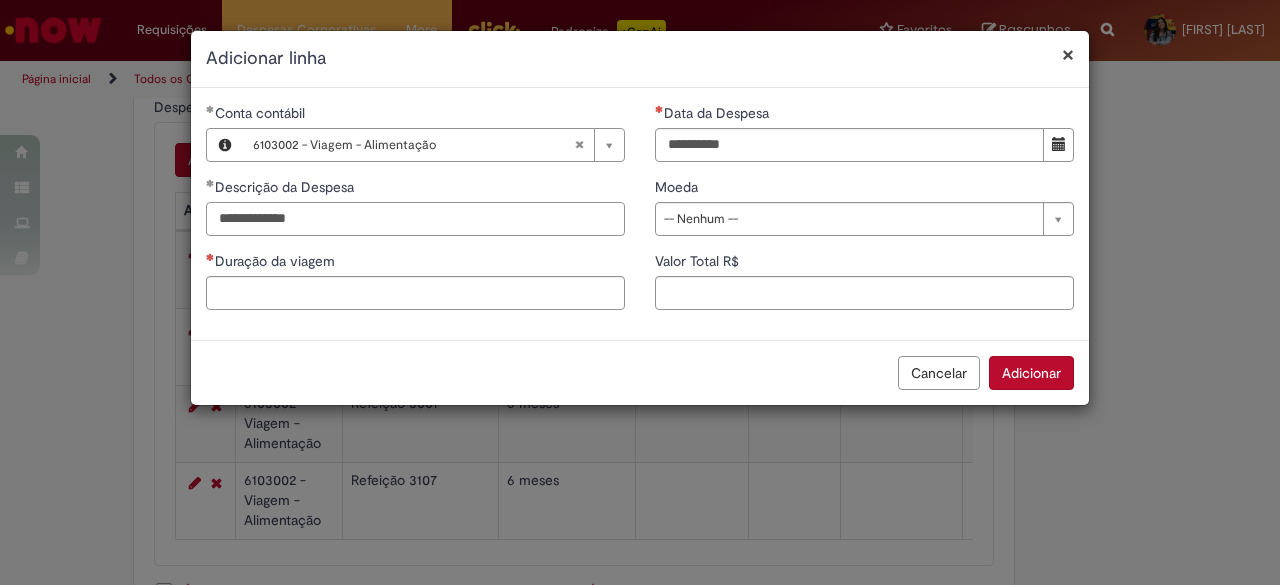 type on "**********" 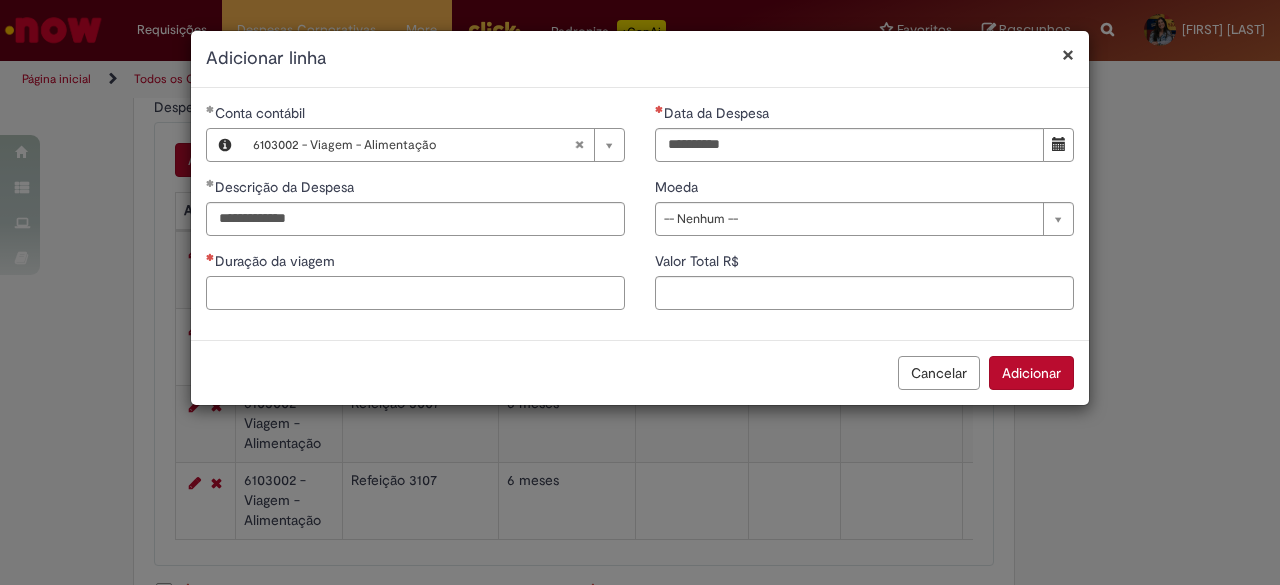 click on "Duração da viagem" at bounding box center (415, 293) 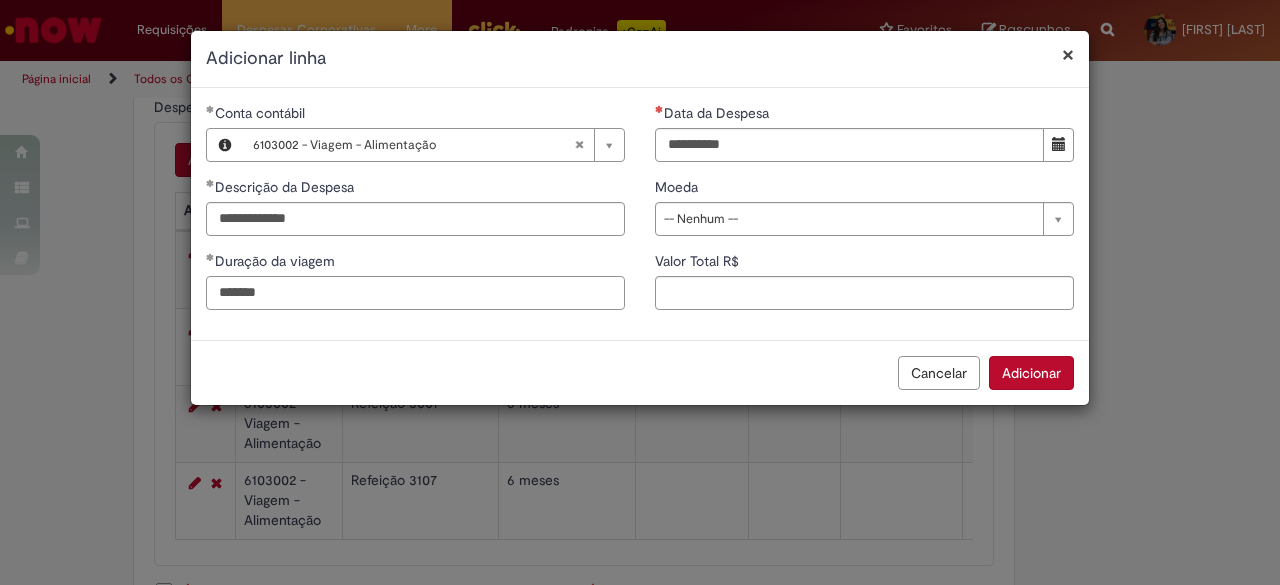 type on "*******" 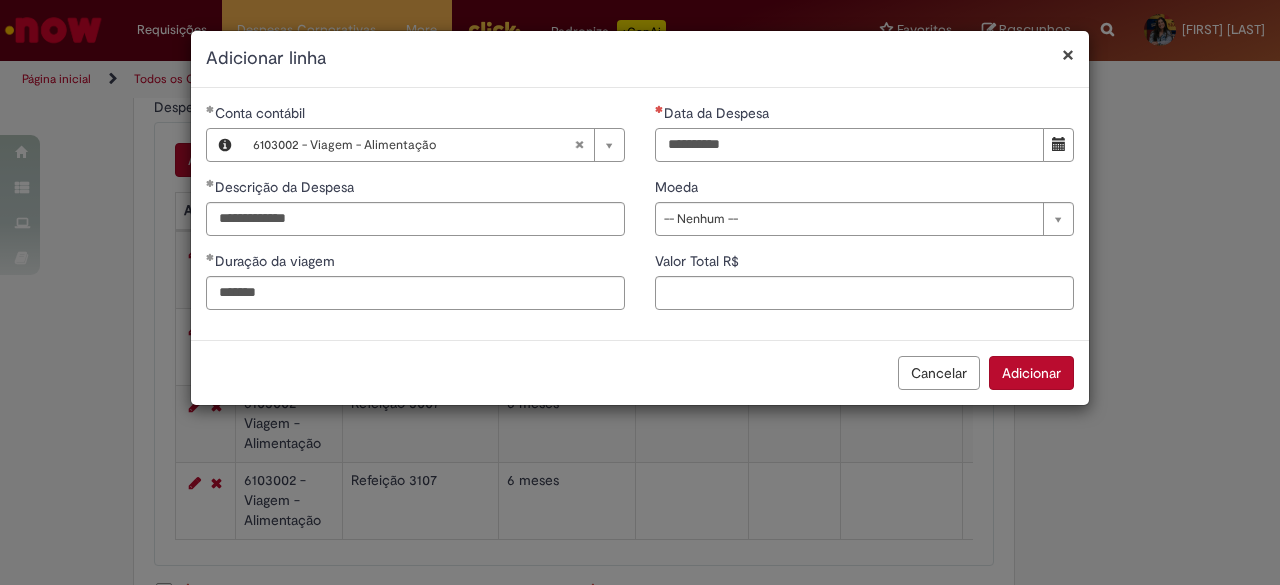 click on "Data da Despesa" at bounding box center (849, 145) 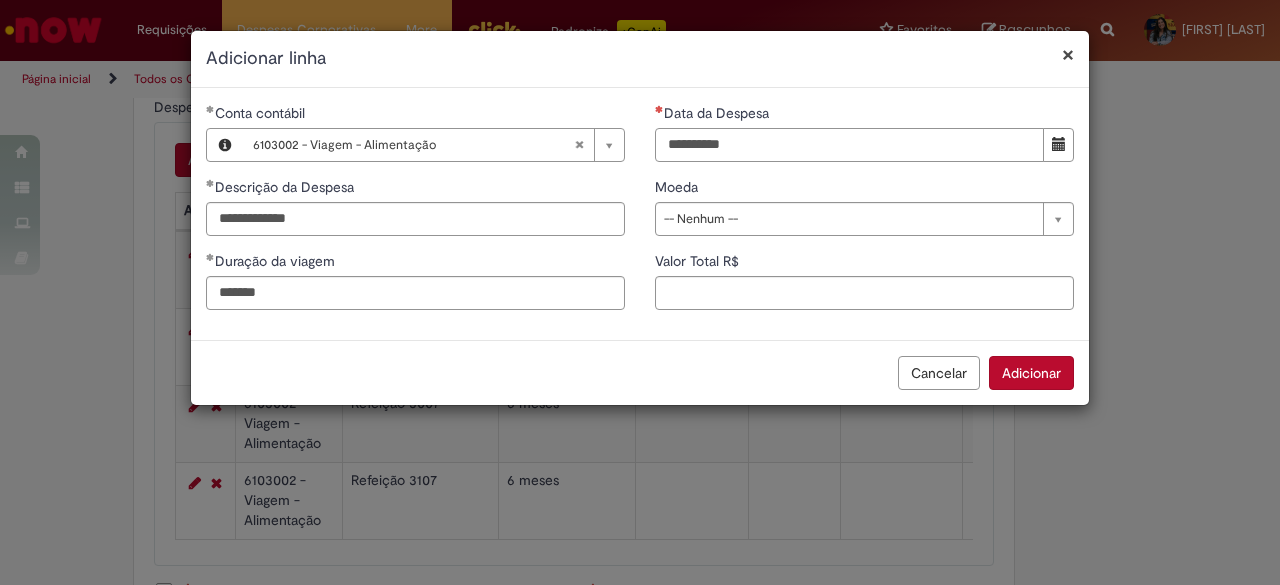 type on "**********" 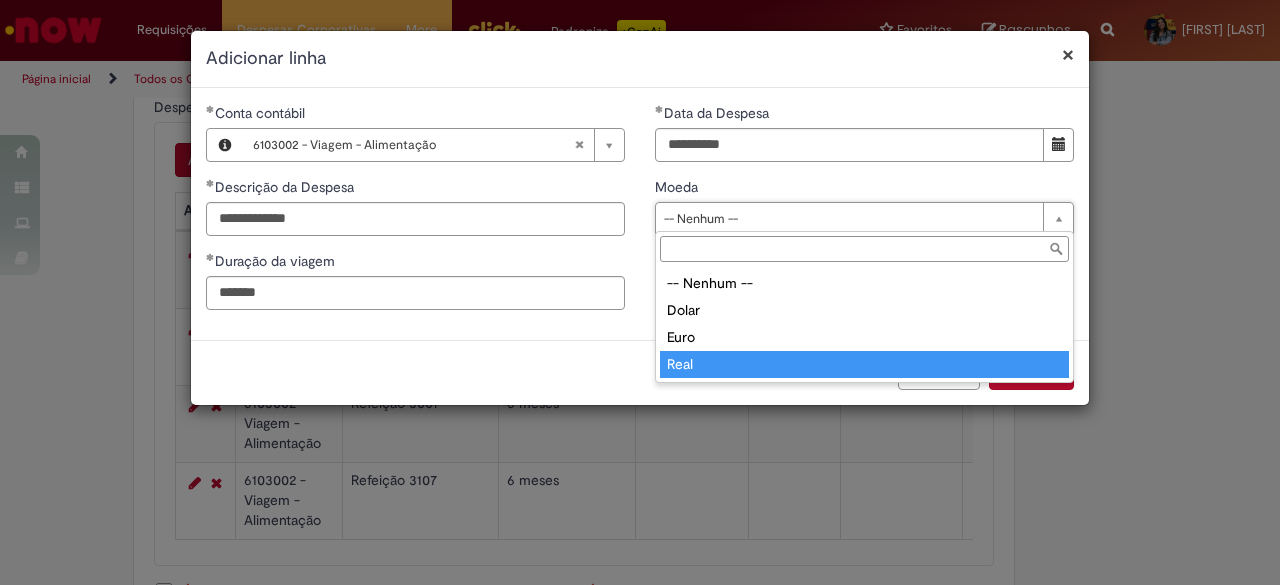 type on "****" 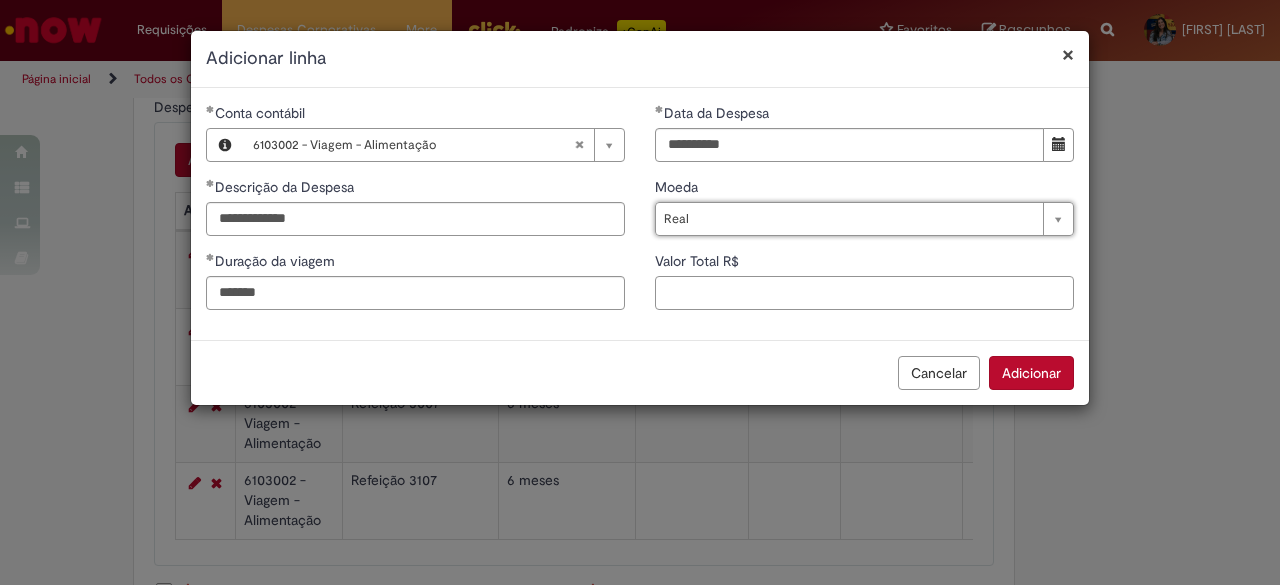 click on "Valor Total R$" at bounding box center (864, 293) 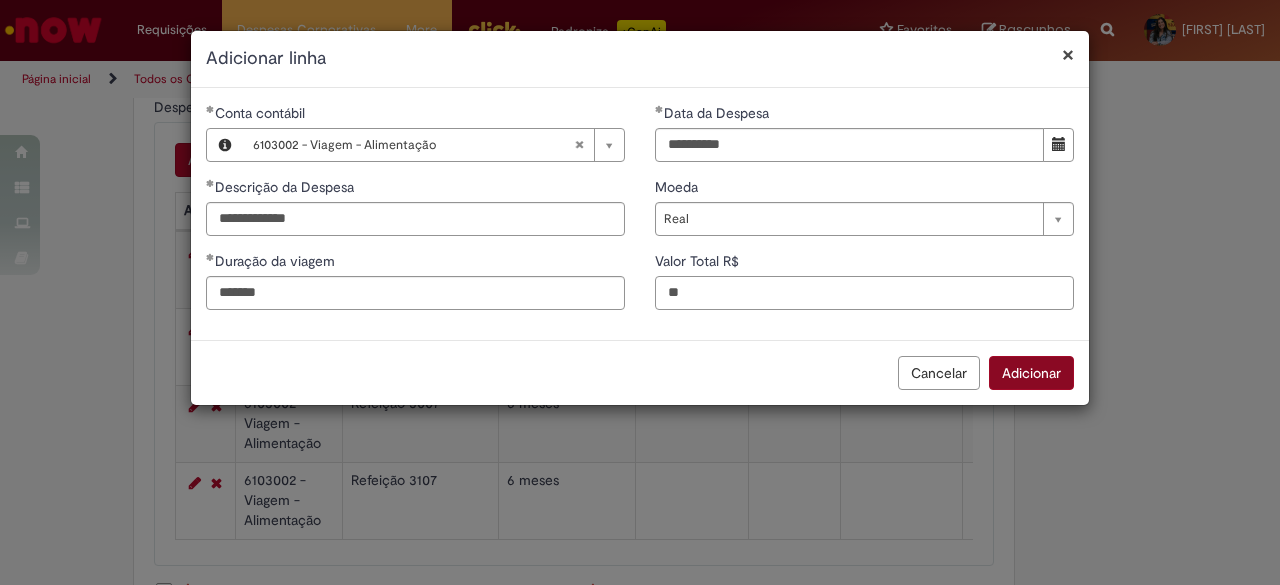 type on "**" 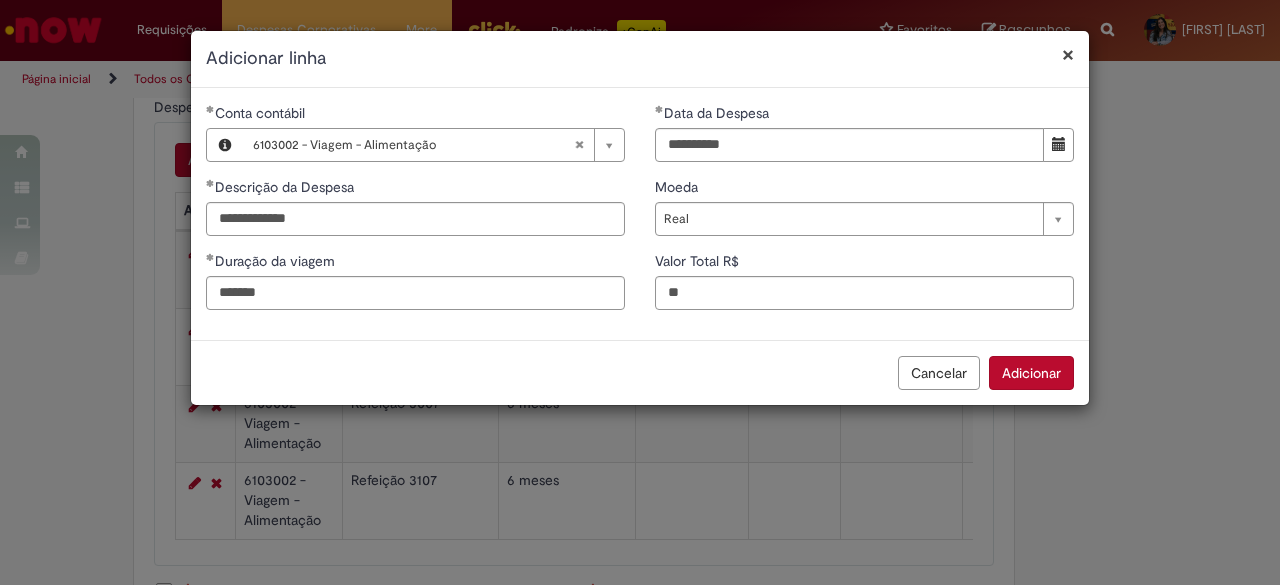click on "Adicionar" at bounding box center (1031, 373) 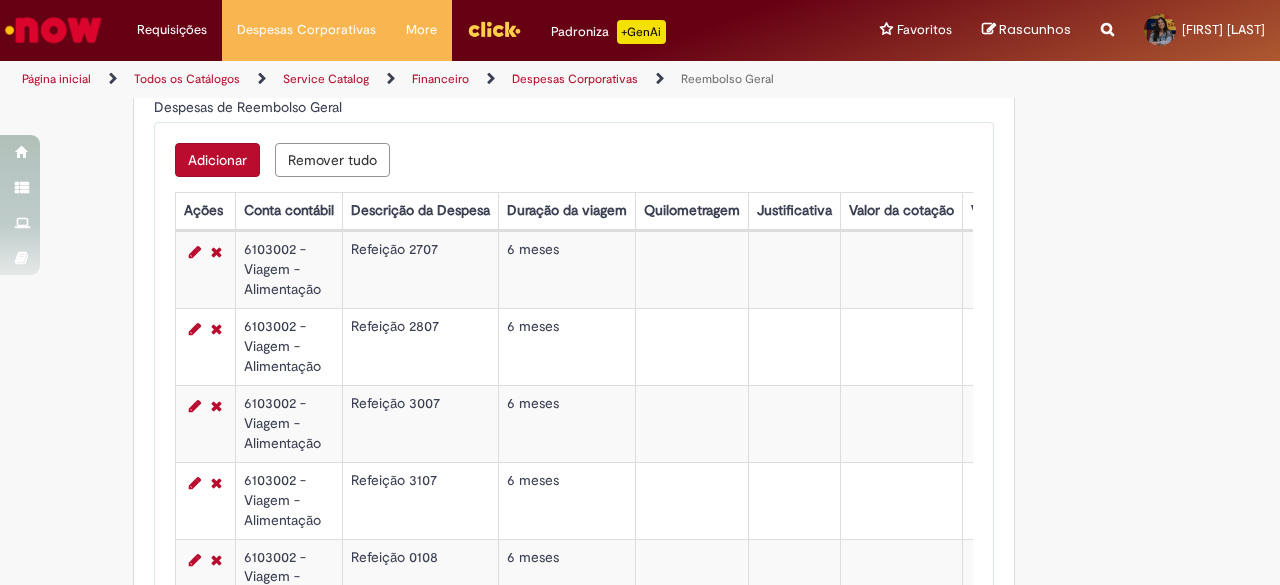 click on "Adicionar" at bounding box center (217, 160) 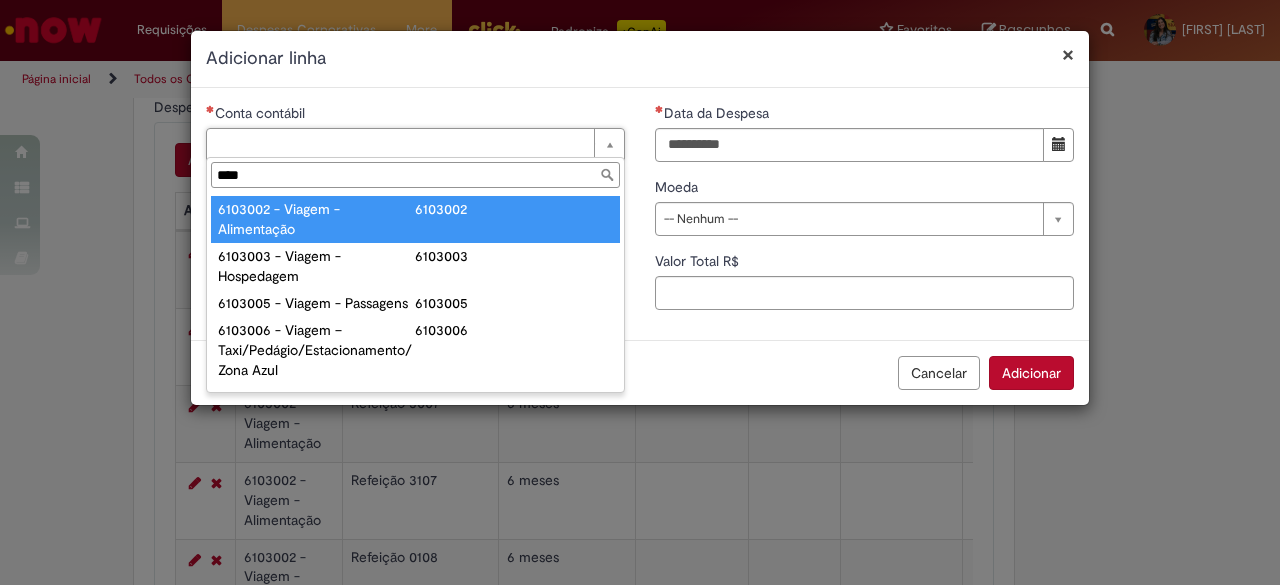 type on "****" 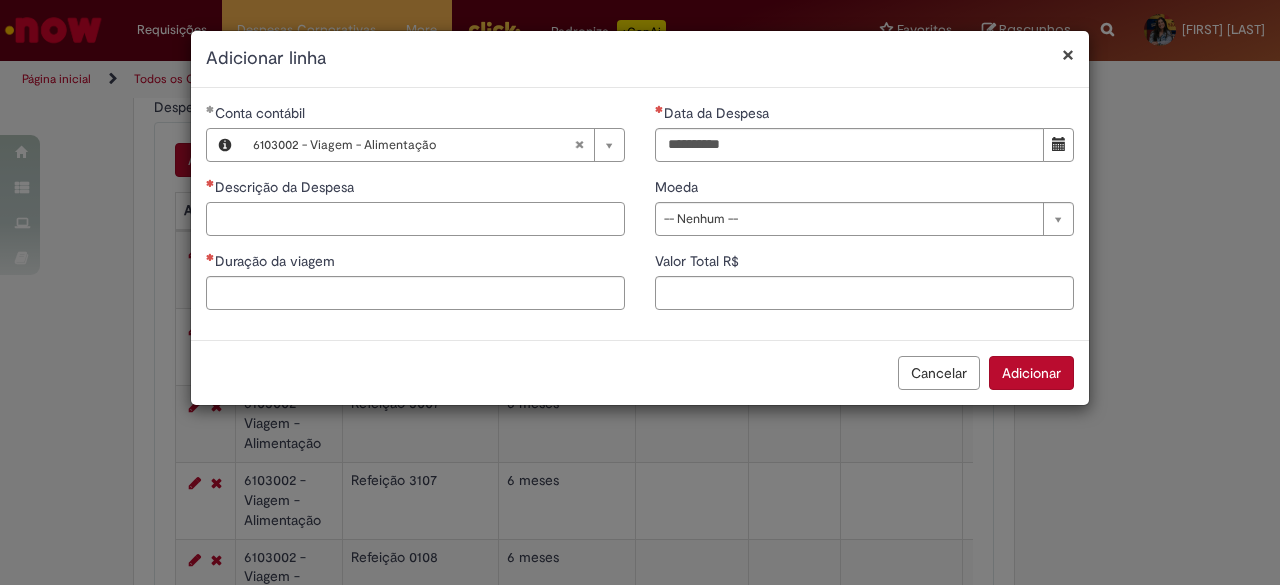 click on "Descrição da Despesa" at bounding box center [415, 219] 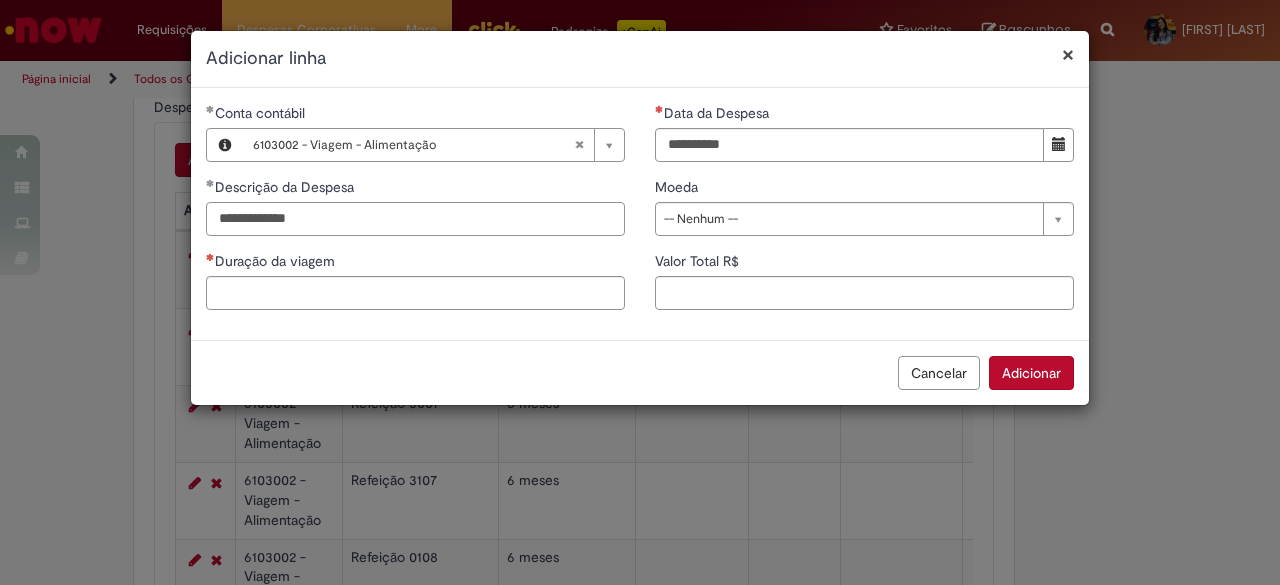 type on "**********" 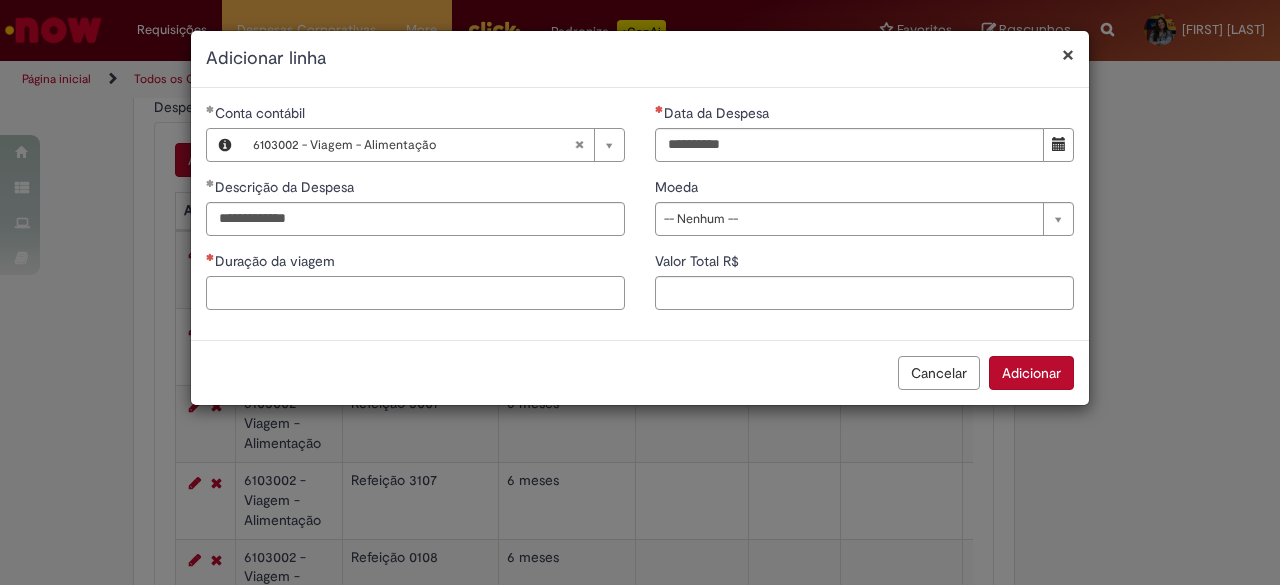 click on "Duração da viagem" at bounding box center (415, 293) 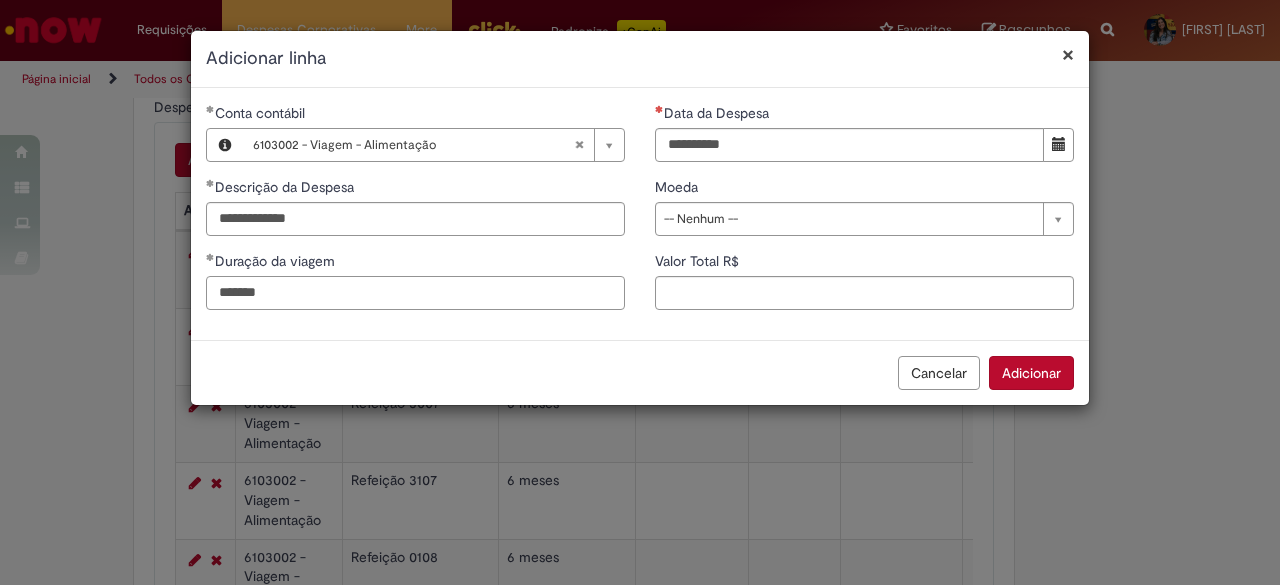 type on "*******" 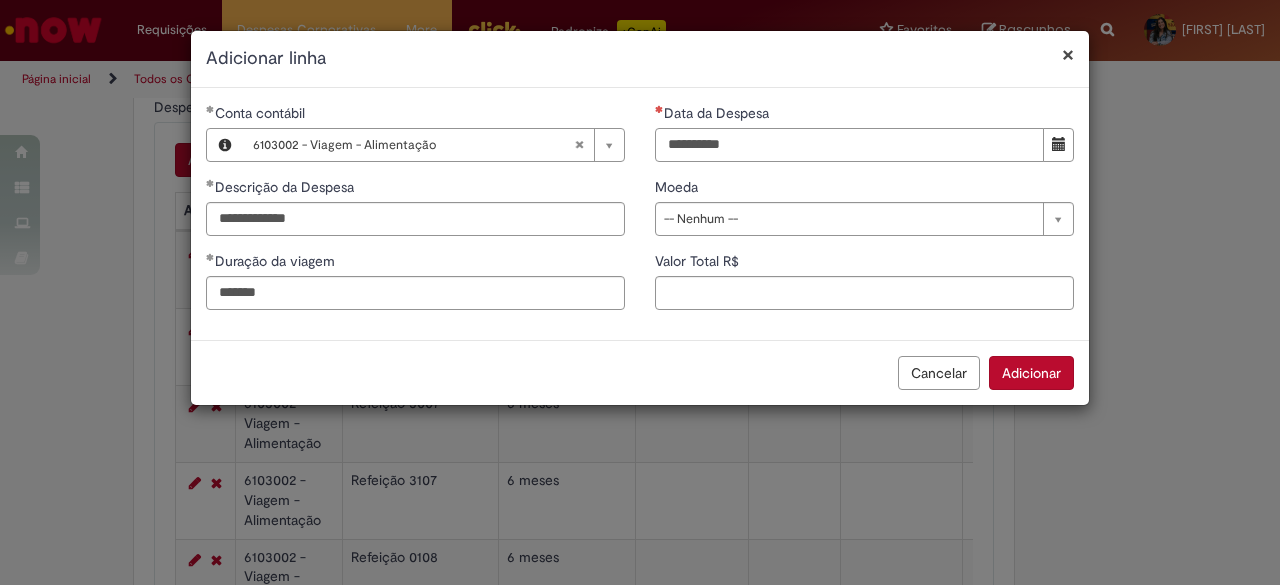click on "Data da Despesa" at bounding box center (849, 145) 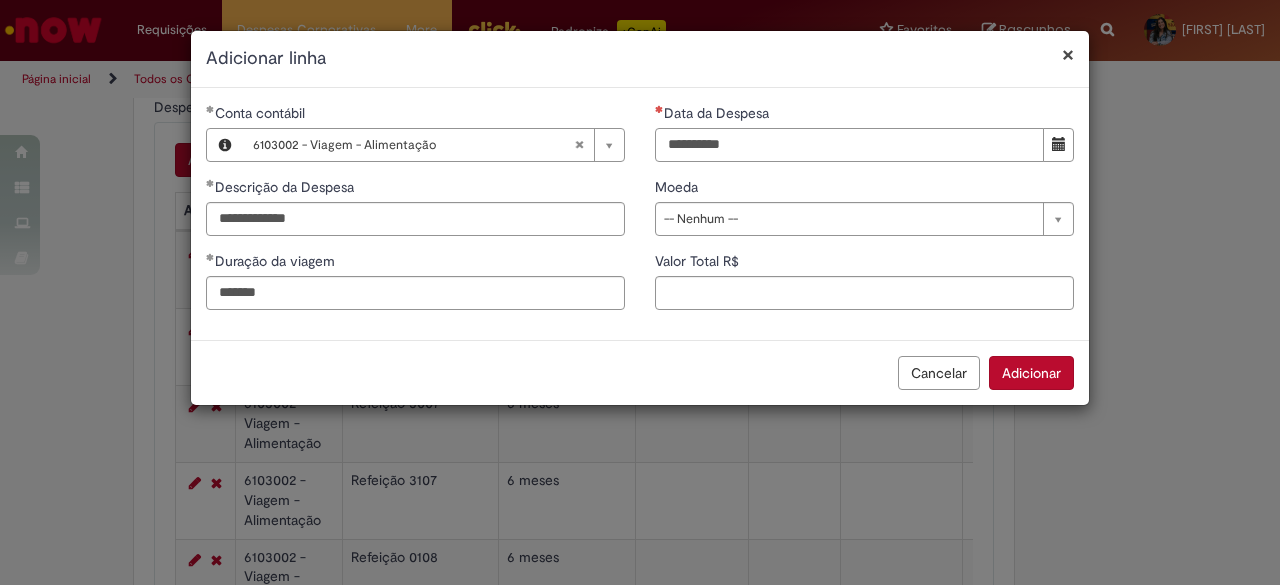 type on "**********" 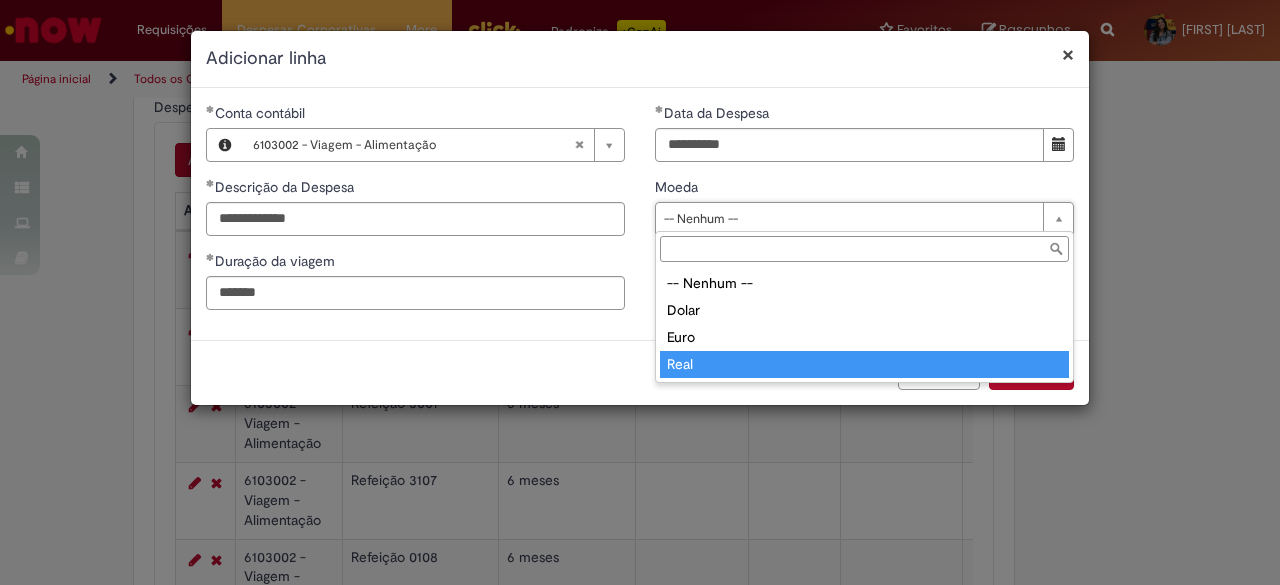 type on "****" 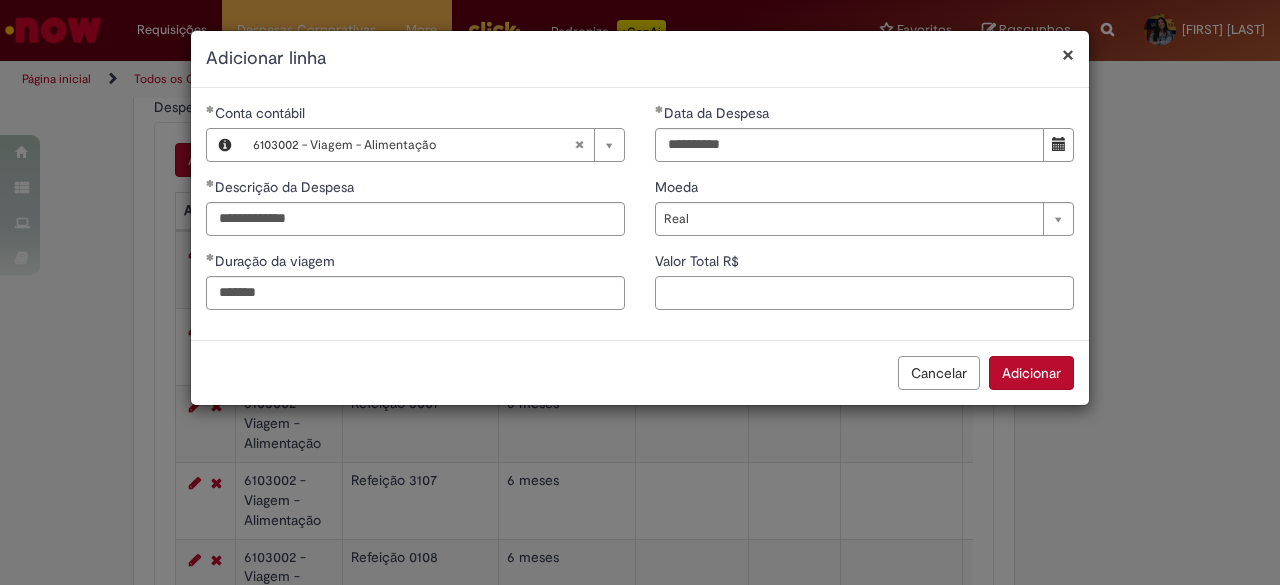 click on "Valor Total R$" at bounding box center [864, 293] 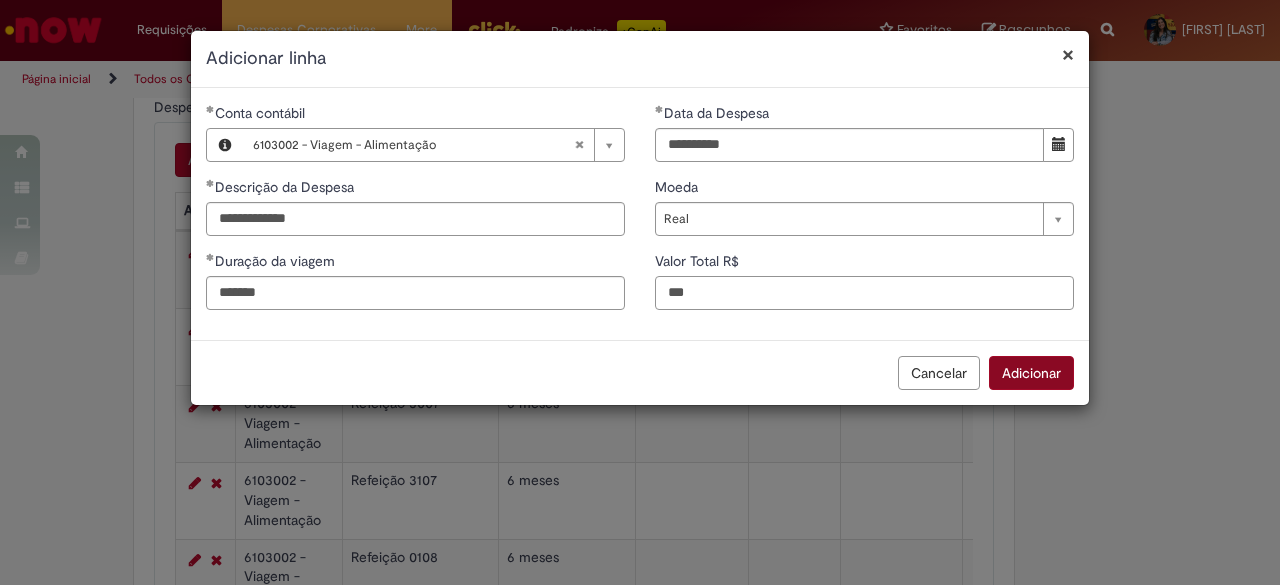 type on "***" 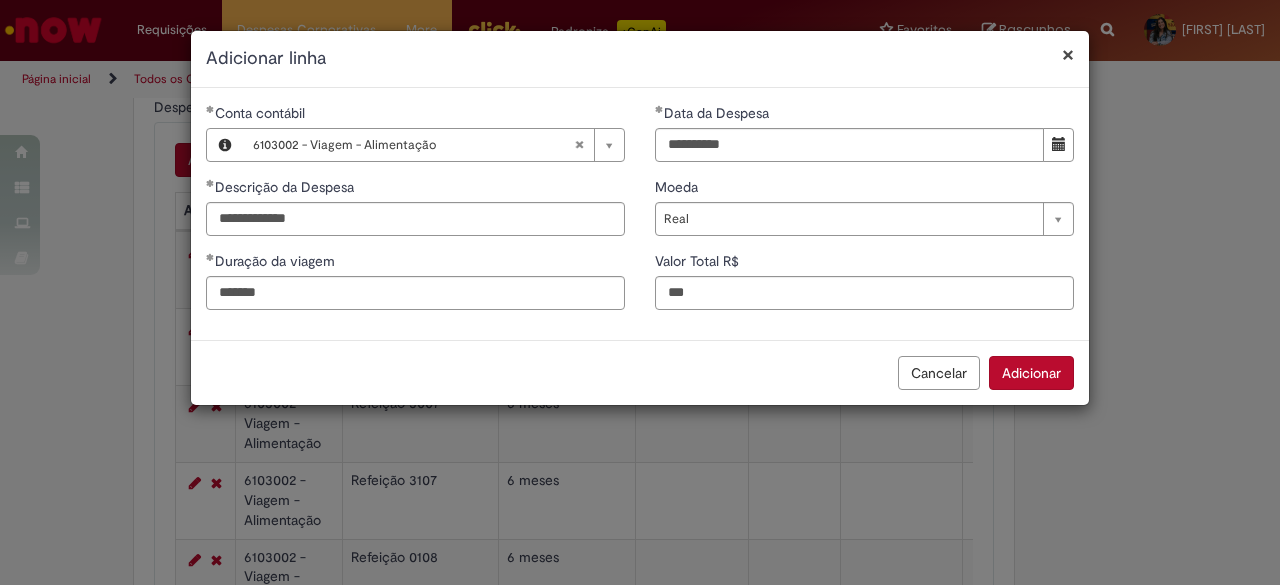click on "Adicionar" at bounding box center (1031, 373) 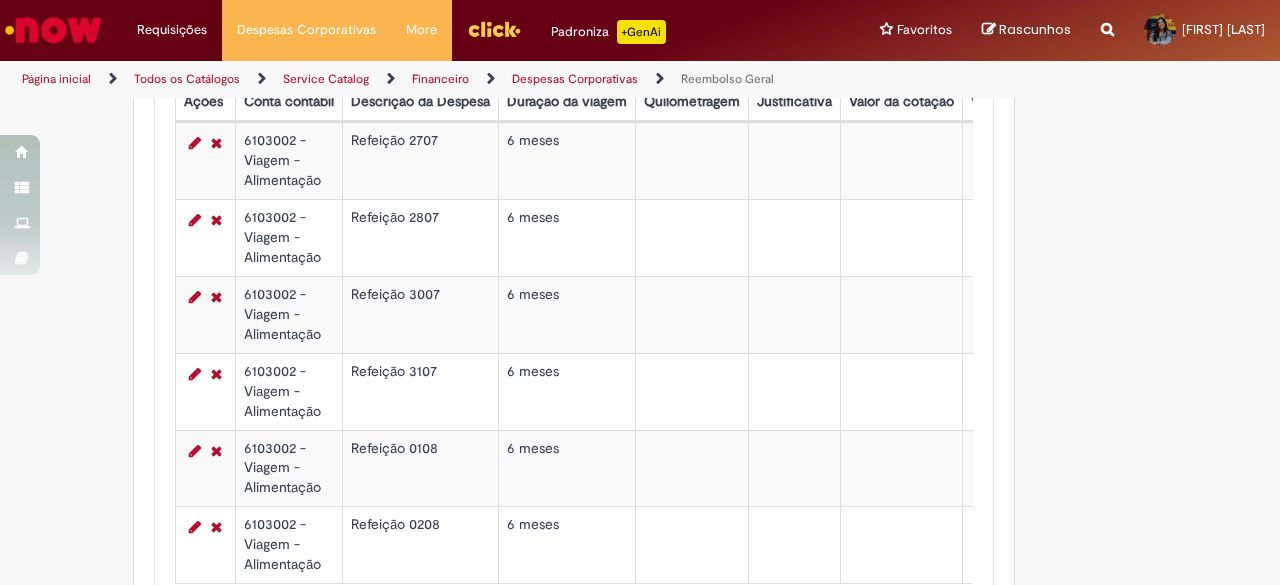 scroll, scrollTop: 953, scrollLeft: 0, axis: vertical 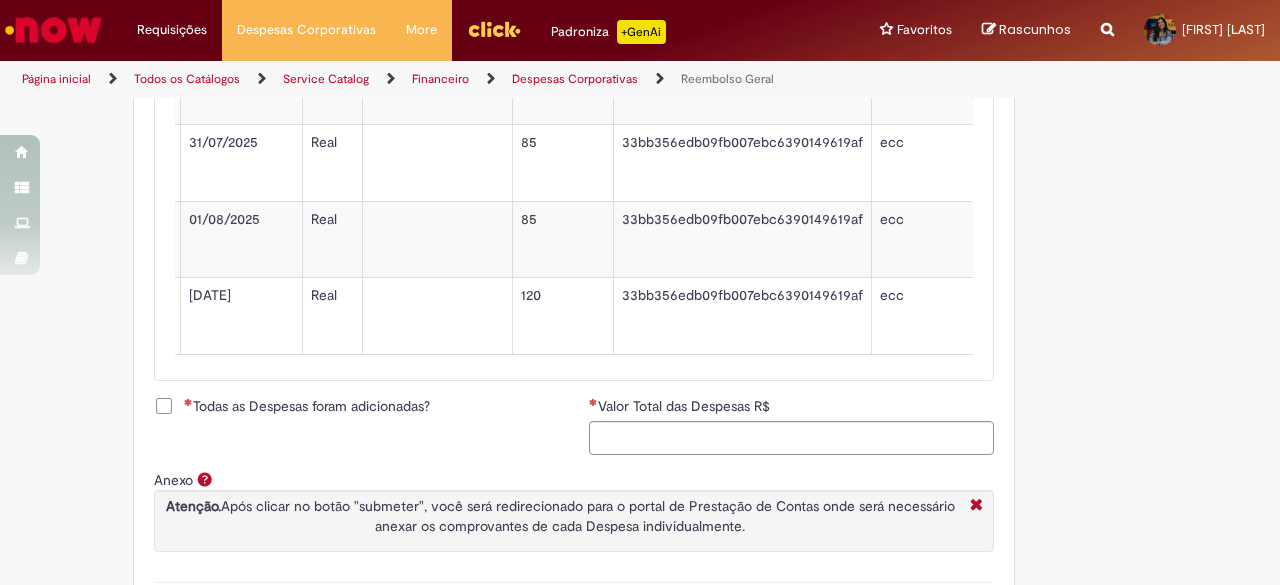 click on "Todas as Despesas foram adicionadas?" at bounding box center [292, 406] 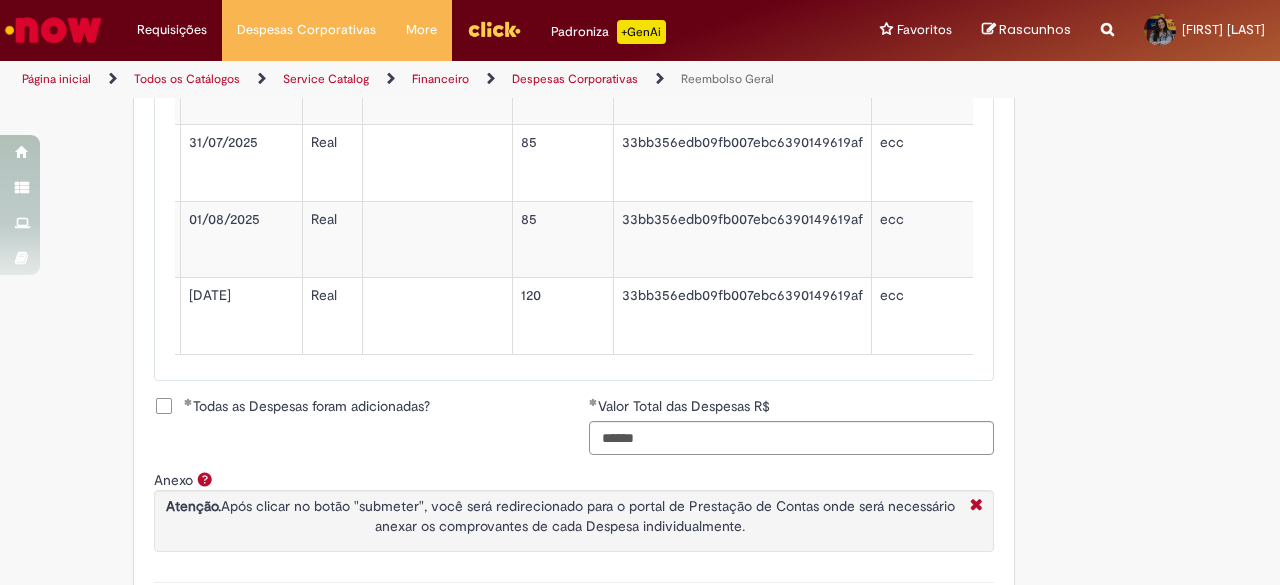 scroll, scrollTop: 1326, scrollLeft: 0, axis: vertical 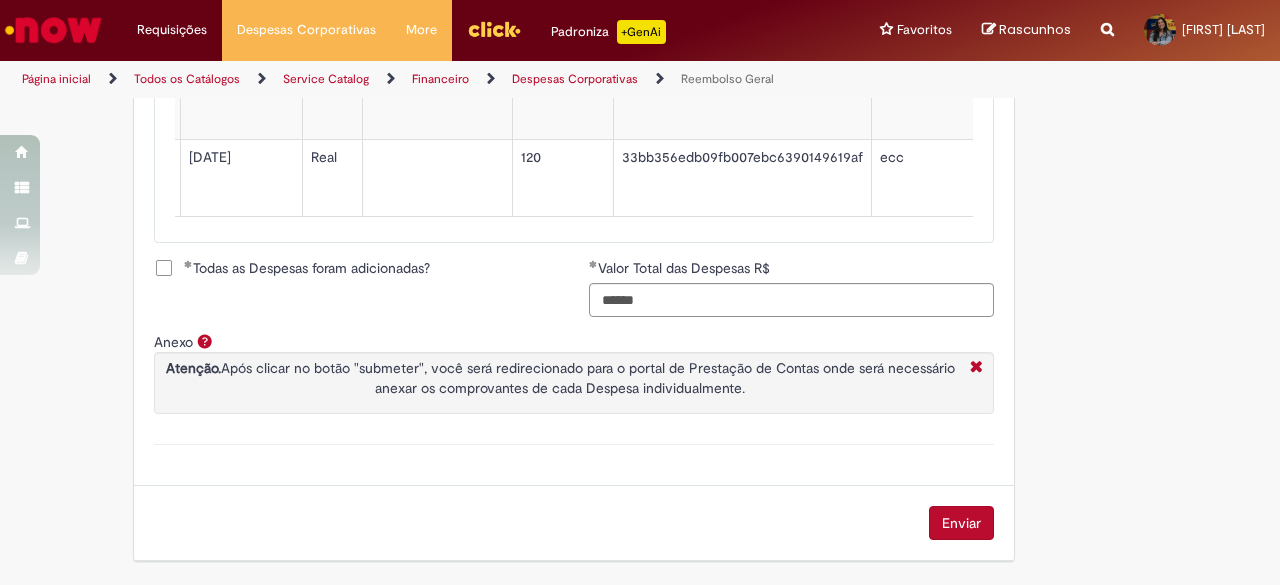 click on "Enviar" at bounding box center (961, 523) 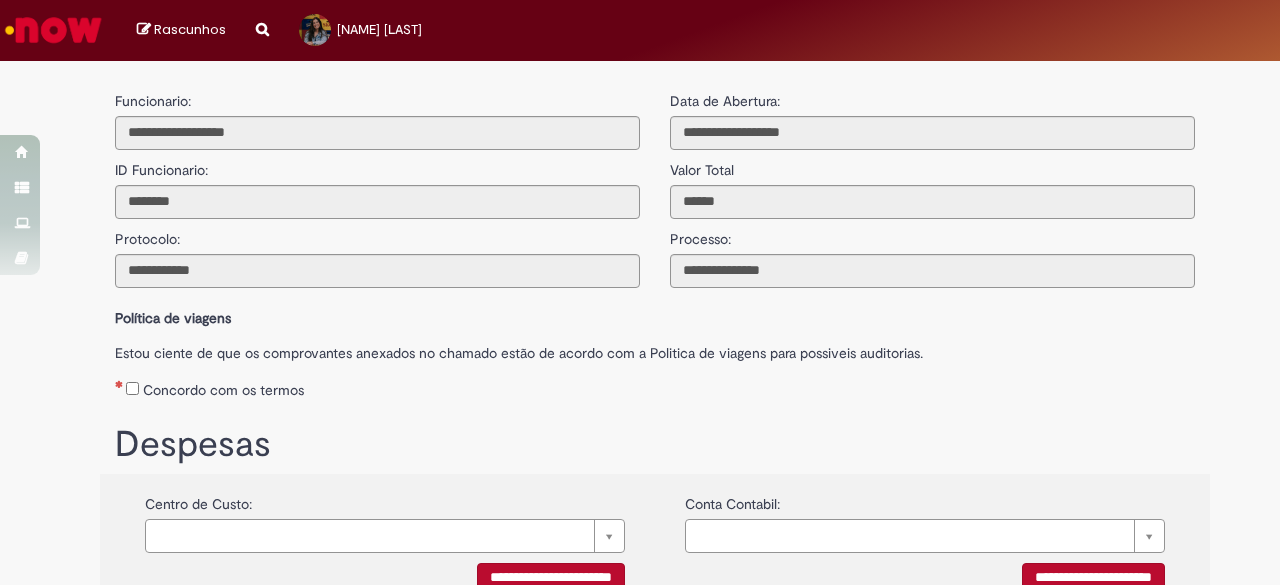 scroll, scrollTop: 0, scrollLeft: 0, axis: both 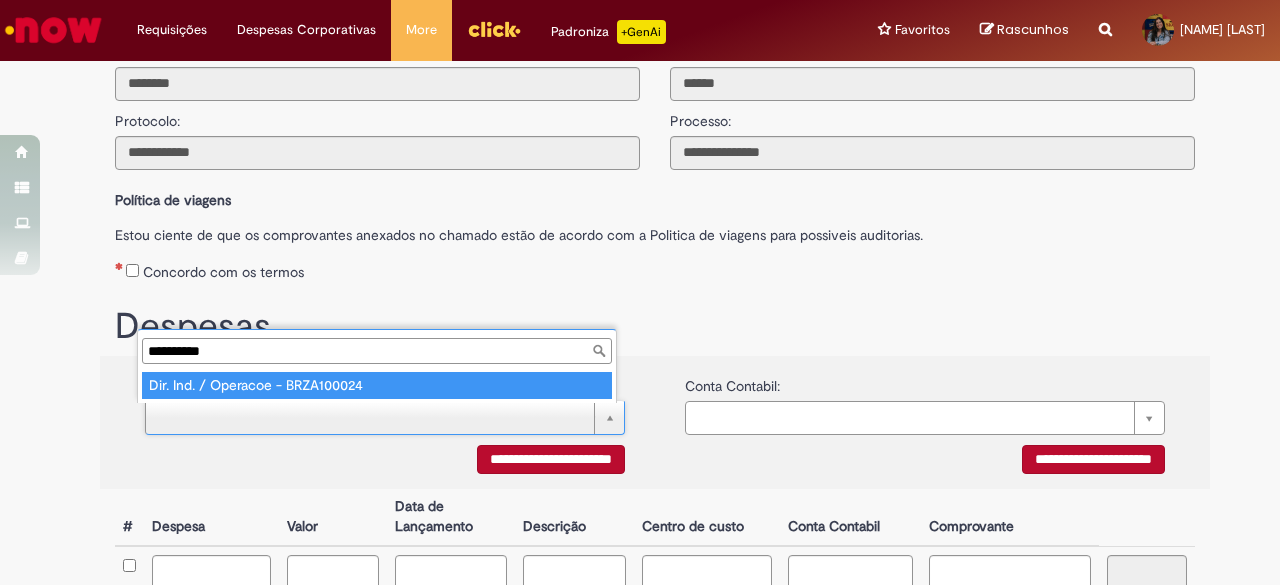type on "**********" 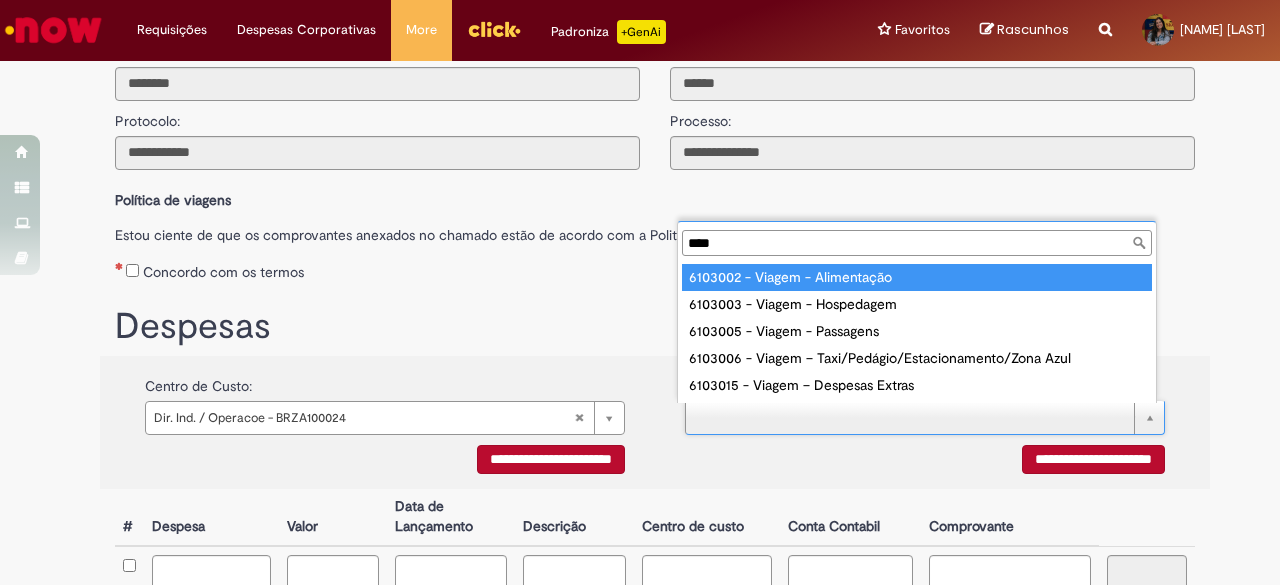 type on "****" 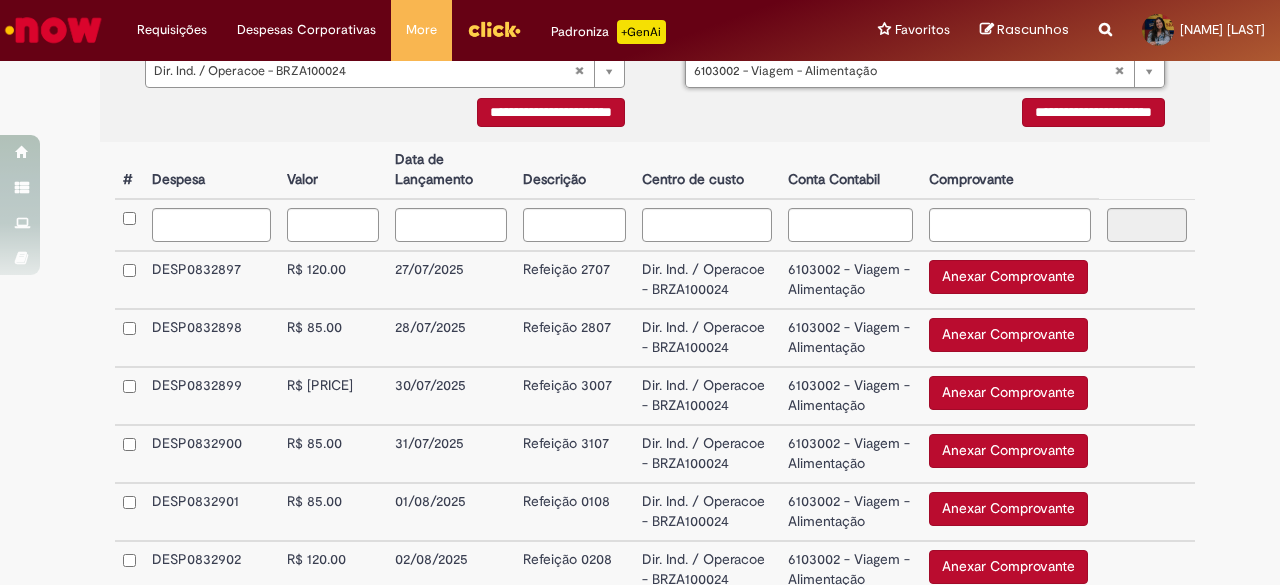 scroll, scrollTop: 468, scrollLeft: 0, axis: vertical 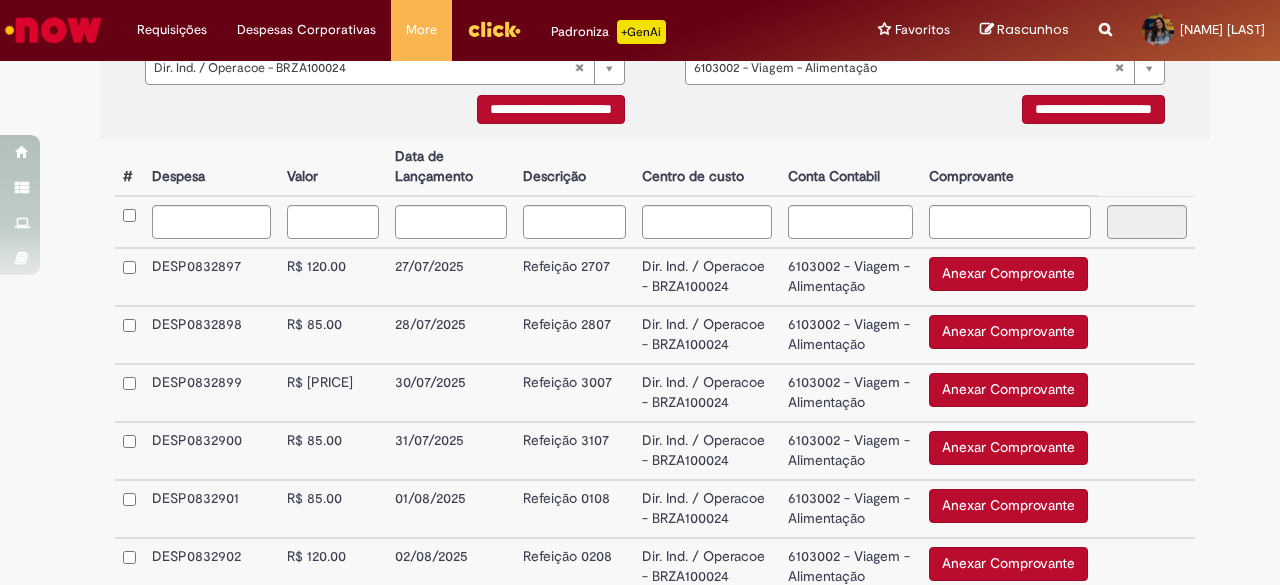 click on "6103002 - Viagem - Alimentação" at bounding box center (851, 277) 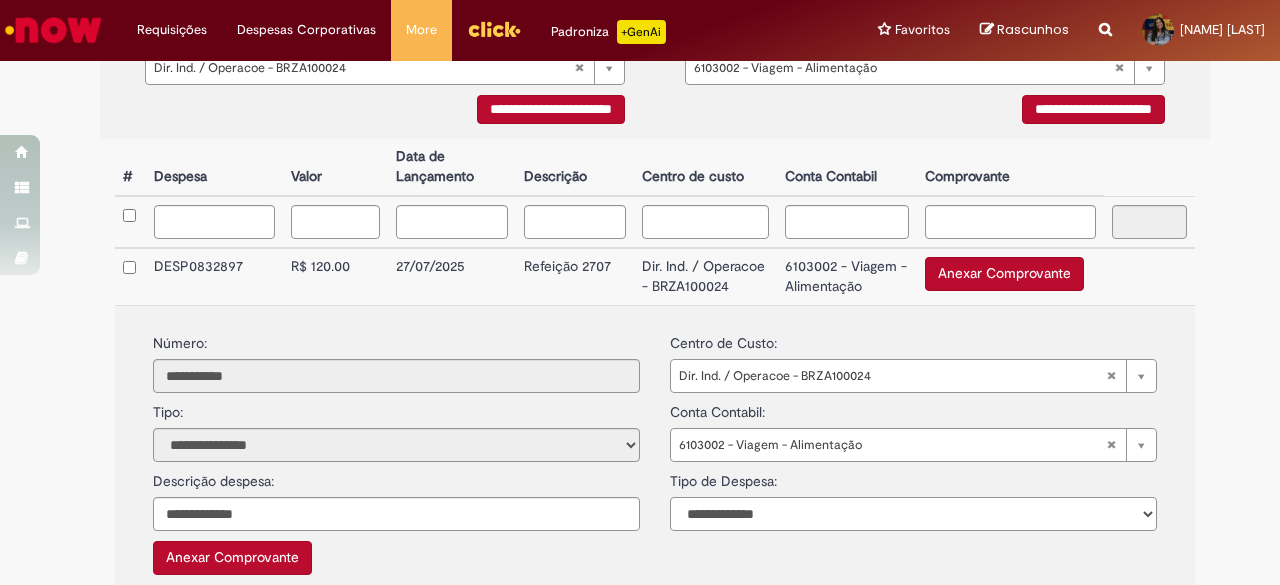 click on "**********" at bounding box center (913, 514) 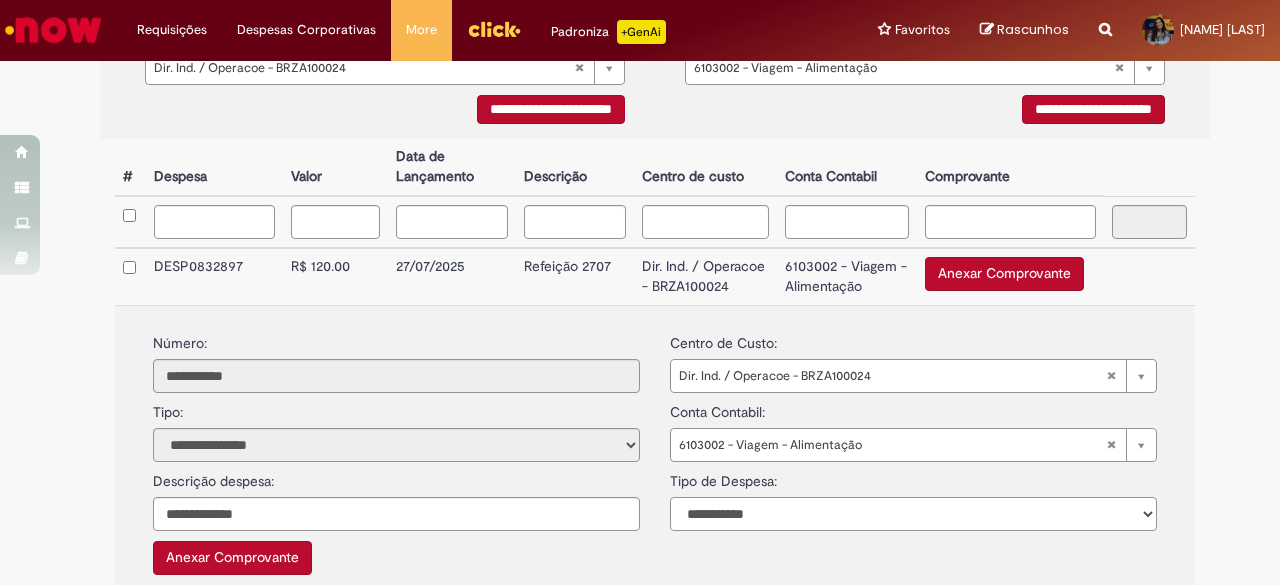 click on "**********" at bounding box center [913, 514] 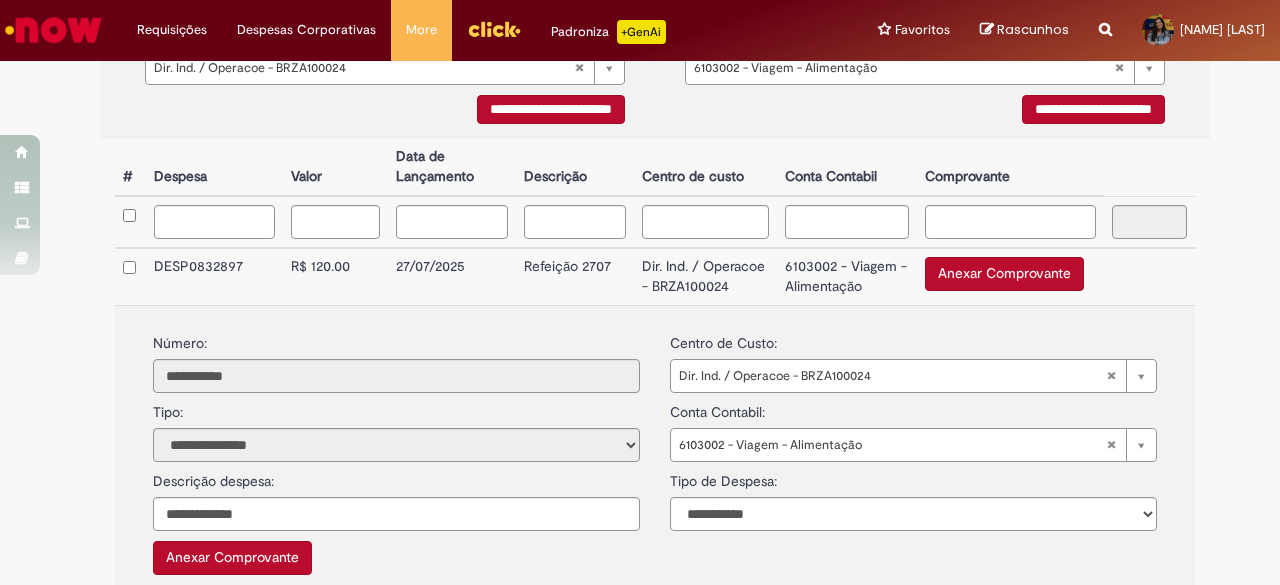 click on "Anexar Comprovante" at bounding box center (232, 558) 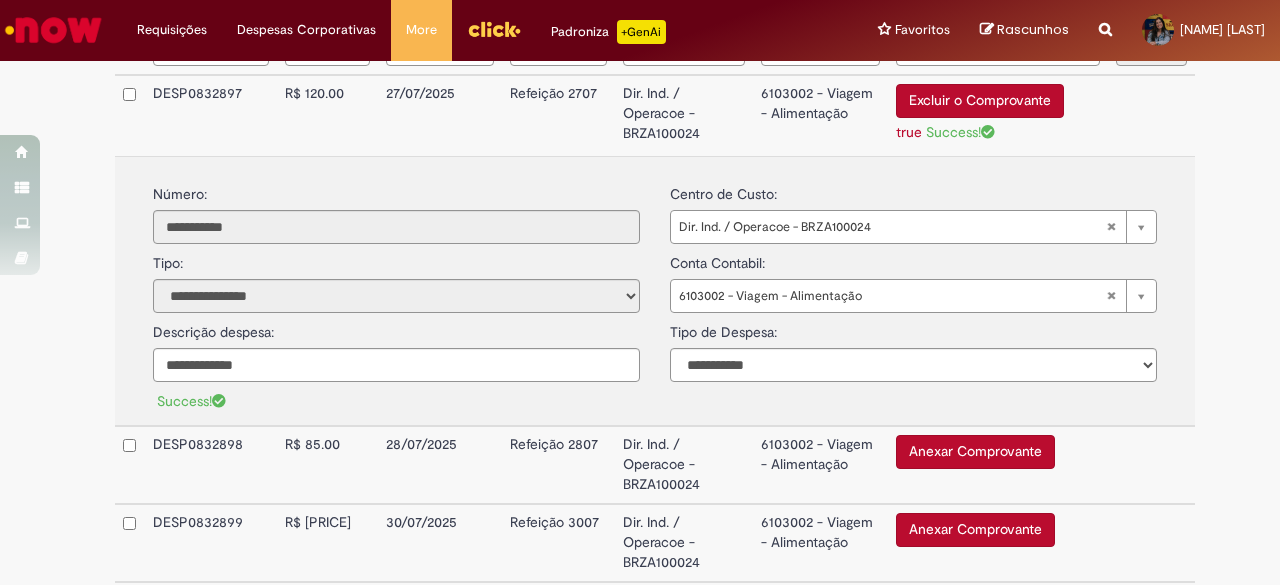 scroll, scrollTop: 720, scrollLeft: 0, axis: vertical 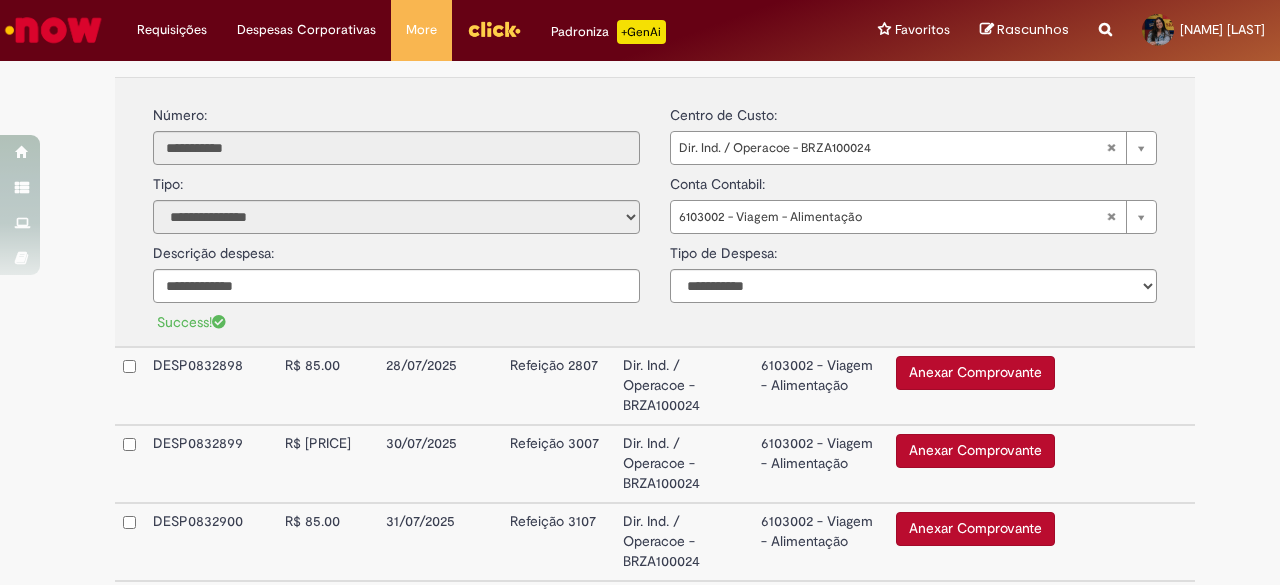 click on "Dir. Ind. / Operacoe - BRZA100024" at bounding box center [684, 386] 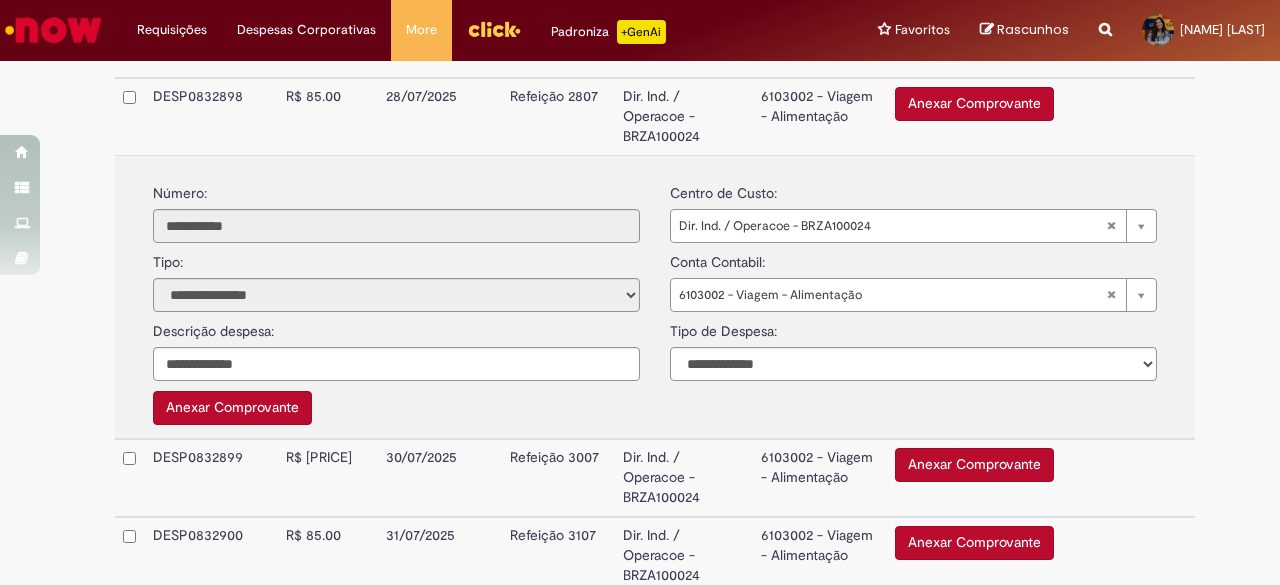 click on "**********" at bounding box center [913, 346] 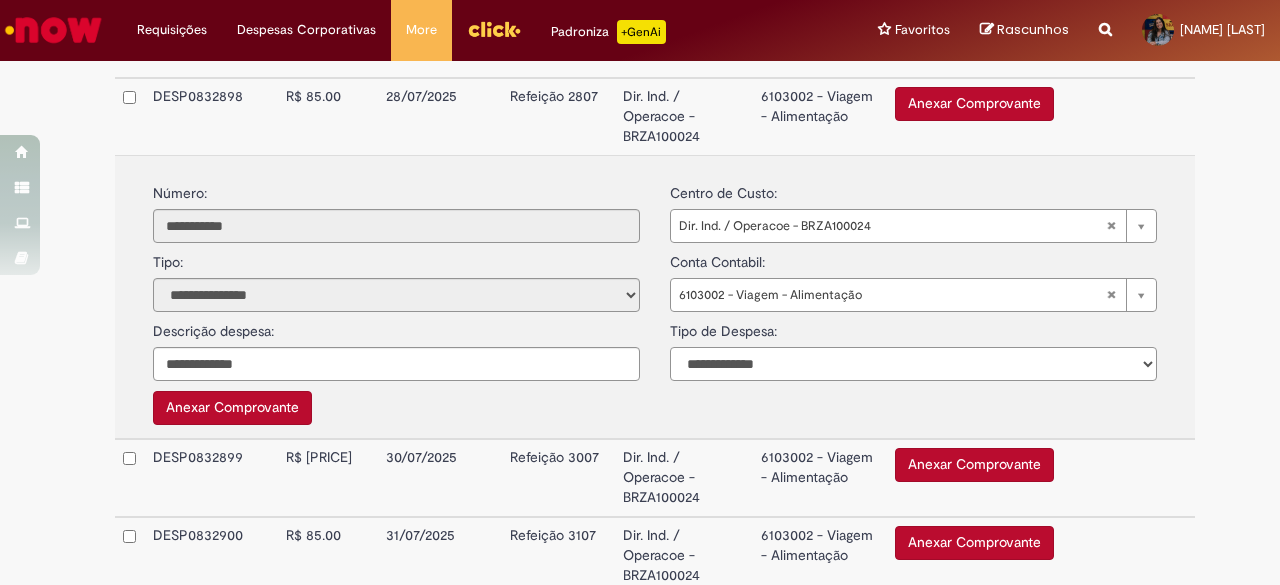 click on "**********" at bounding box center (913, 364) 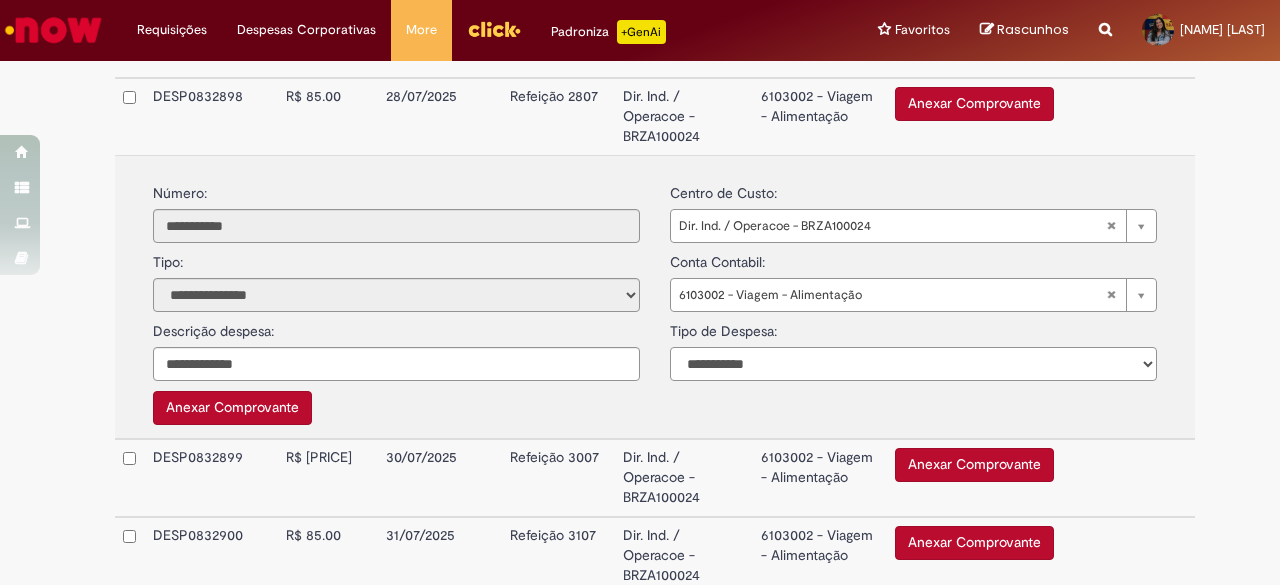 click on "**********" at bounding box center (913, 364) 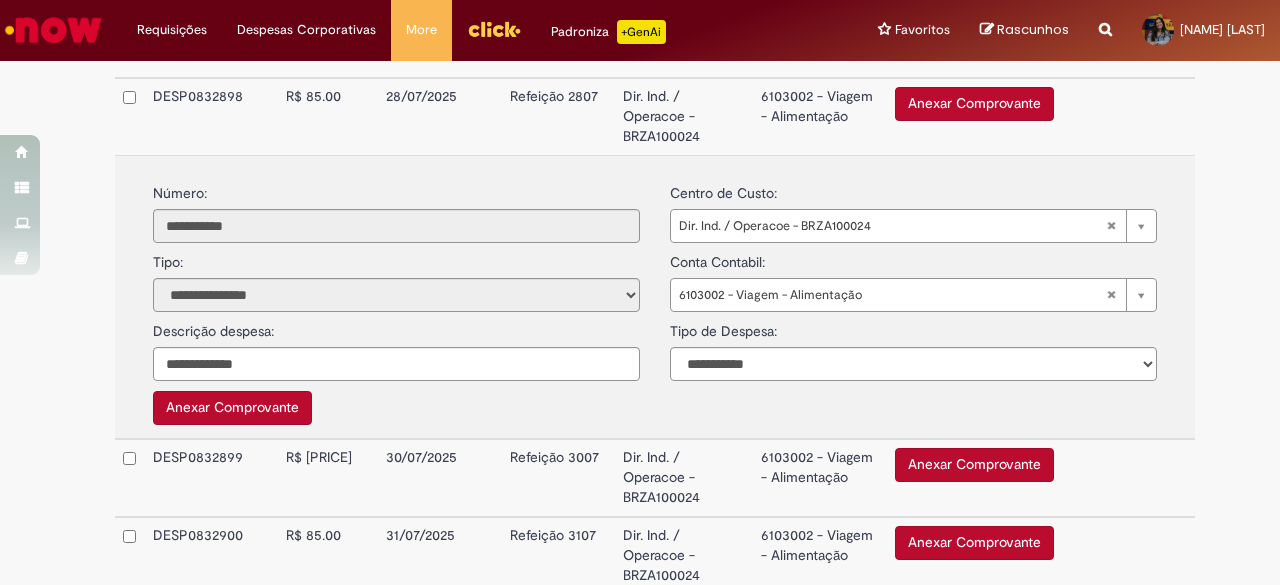 click on "Anexar Comprovante" at bounding box center (232, 408) 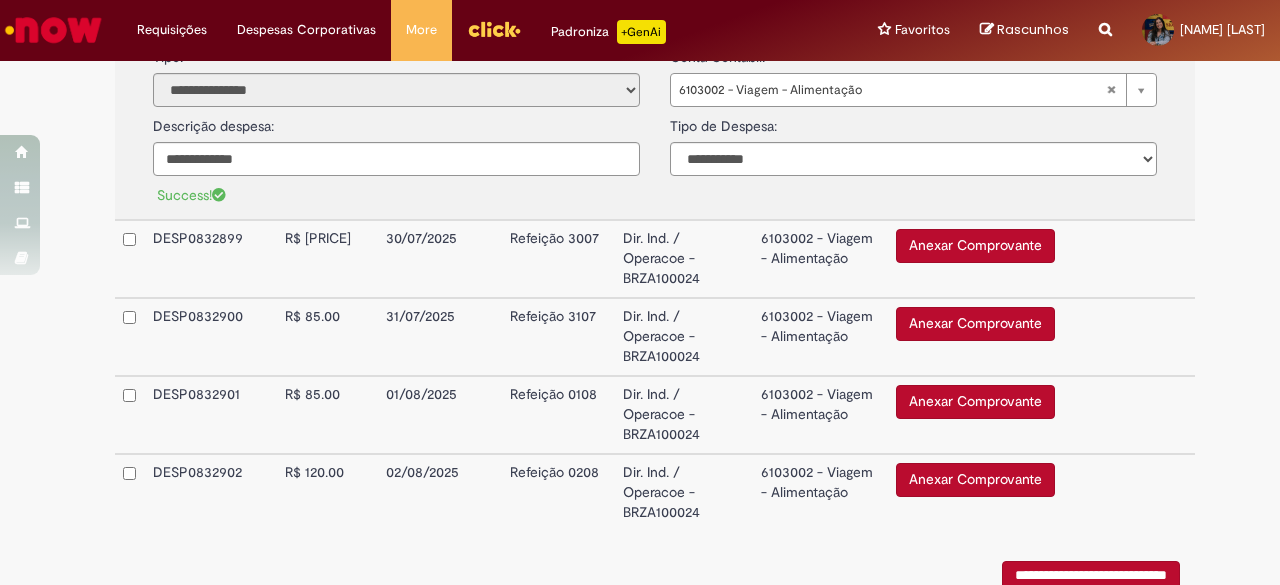 scroll, scrollTop: 934, scrollLeft: 0, axis: vertical 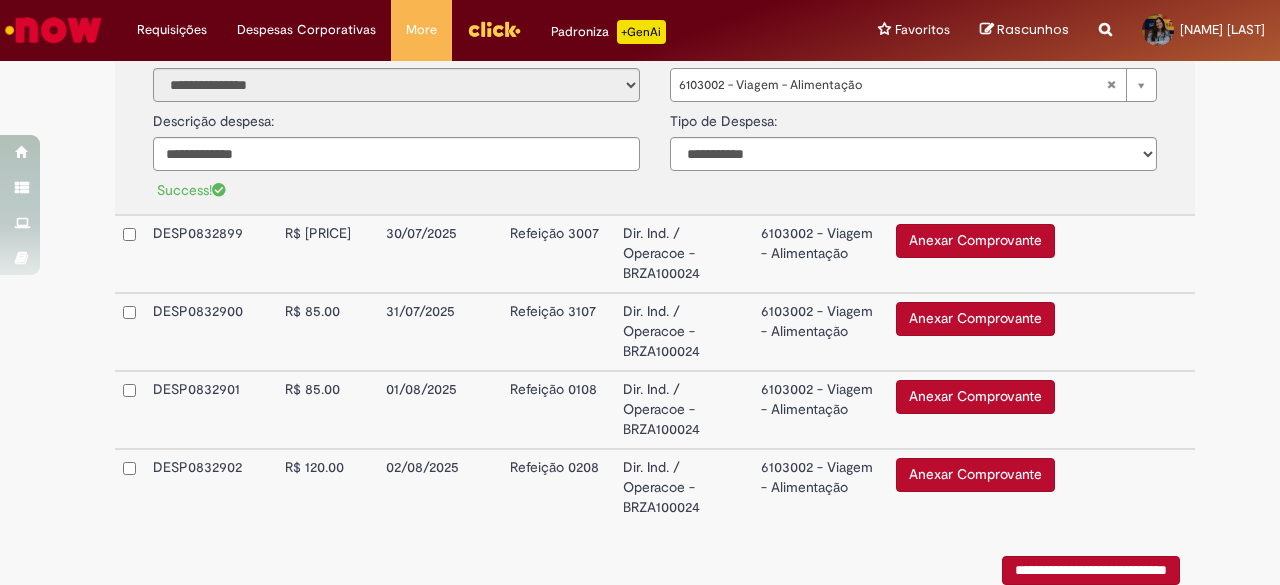click on "Refeição 3007" at bounding box center (558, 254) 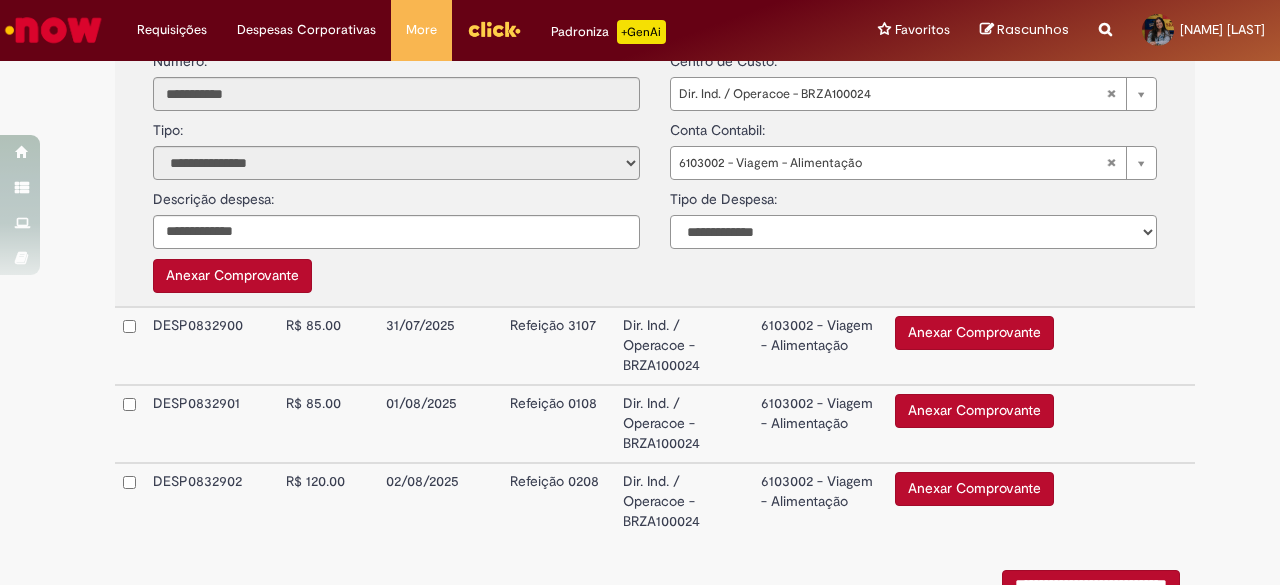 click on "**********" at bounding box center [913, 232] 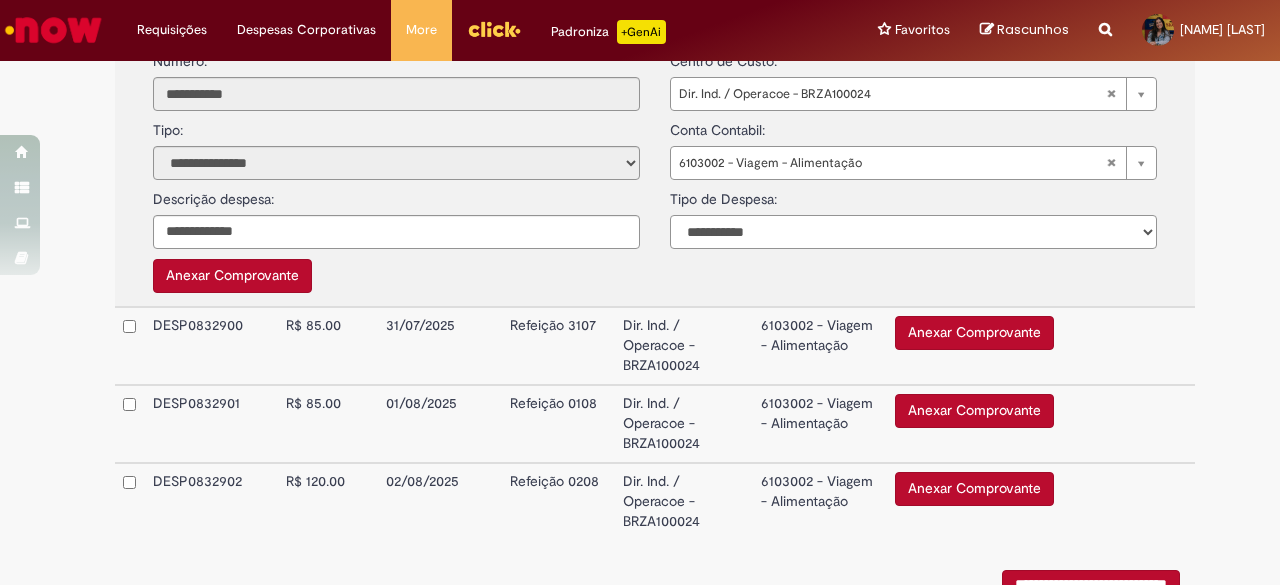 click on "**********" at bounding box center [913, 232] 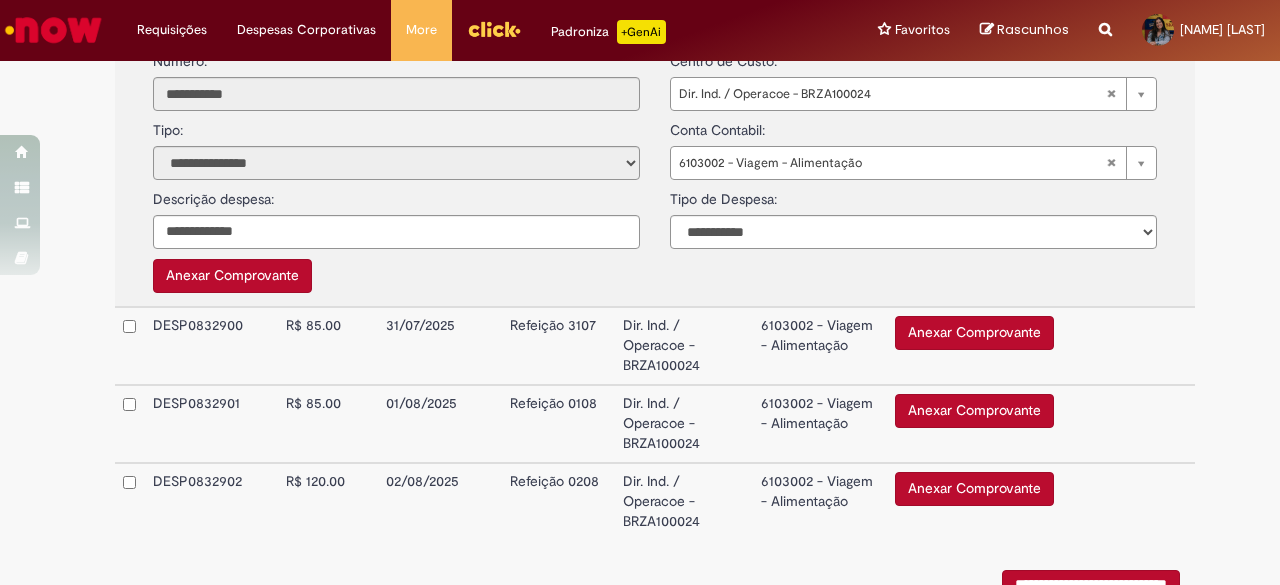 click on "Anexar Comprovante" at bounding box center [232, 276] 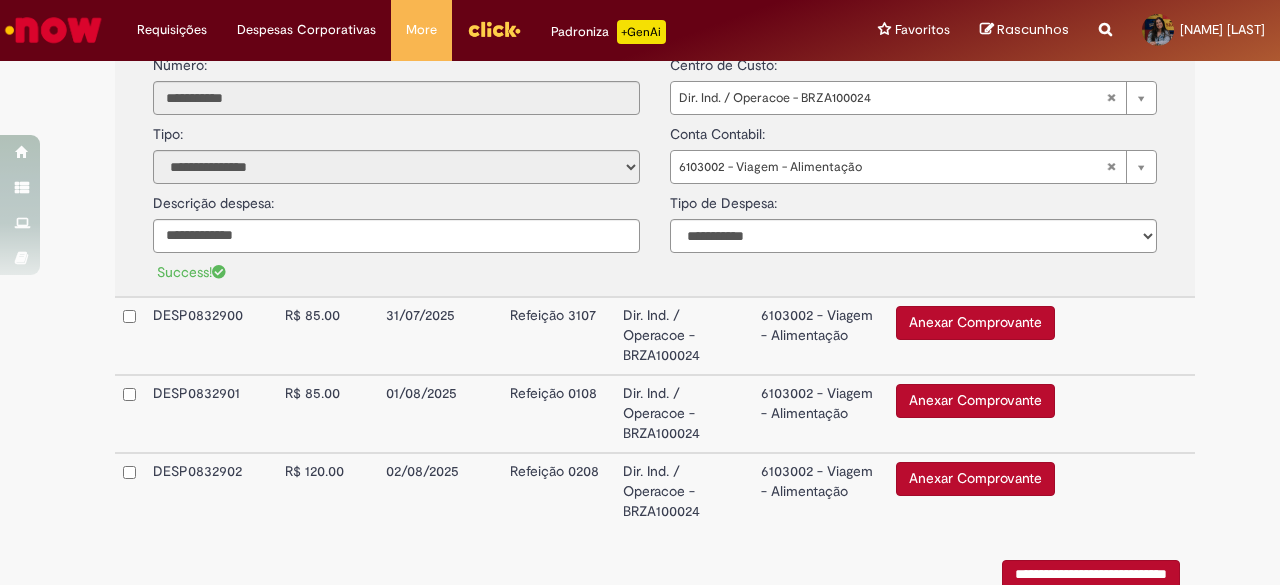scroll, scrollTop: 937, scrollLeft: 0, axis: vertical 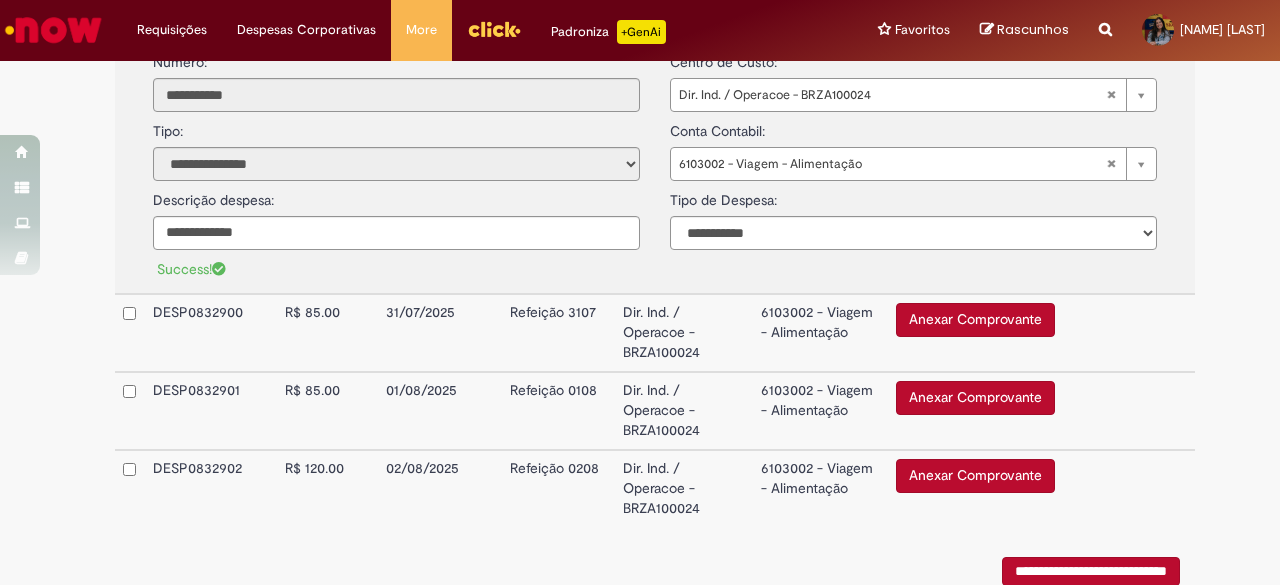 click on "Refeição 3107" at bounding box center [558, 333] 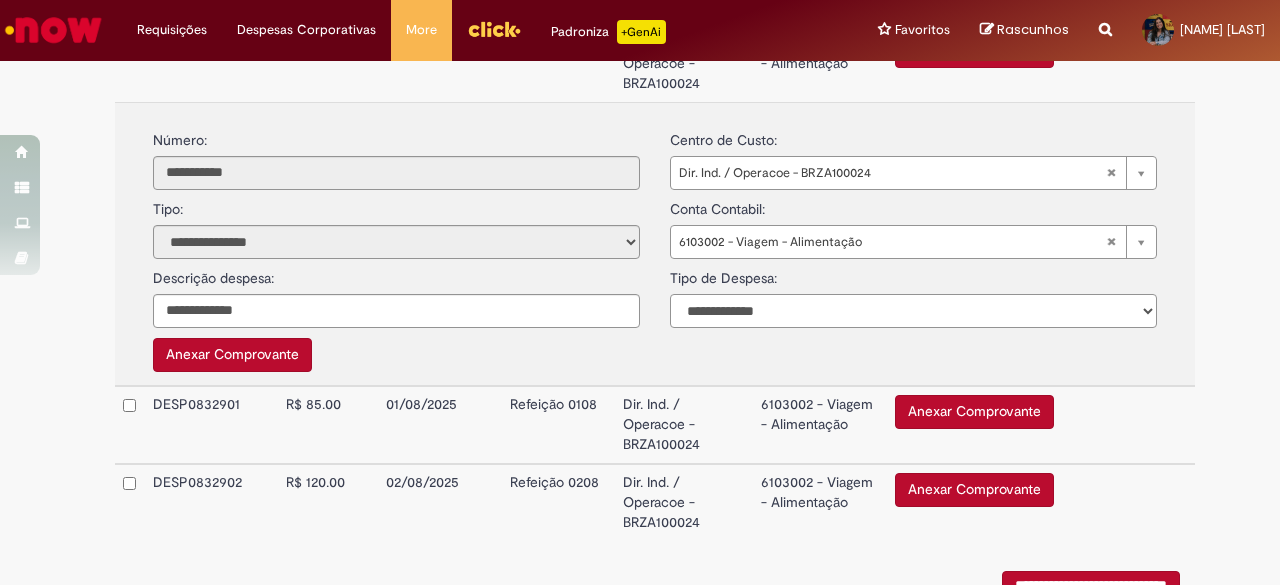 click on "**********" at bounding box center (913, 311) 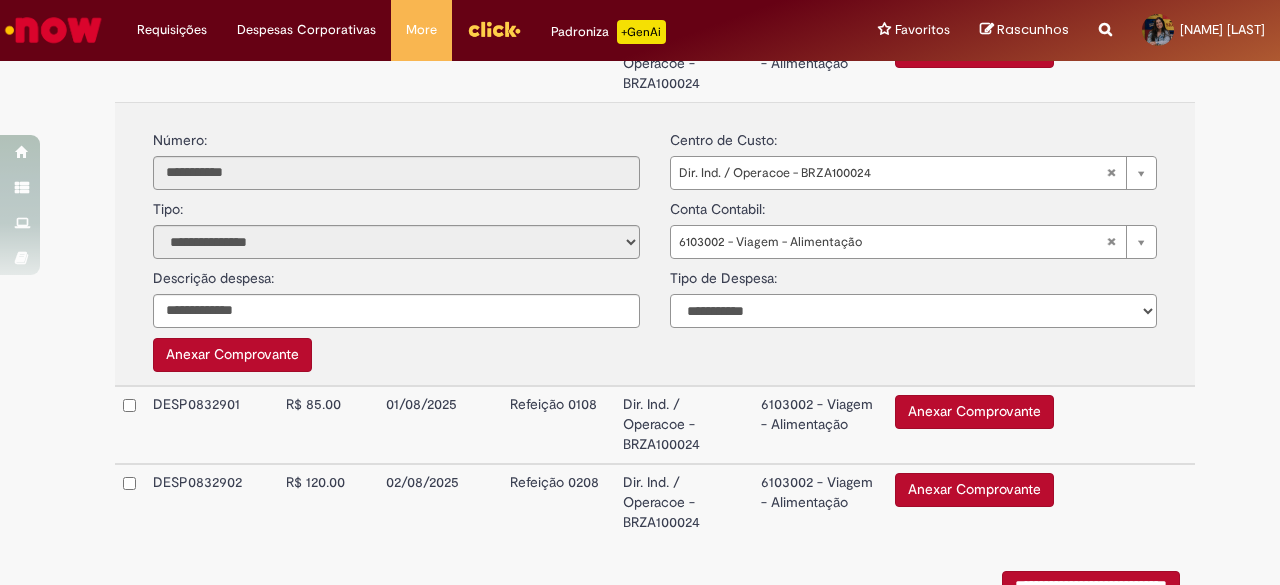 click on "**********" at bounding box center [913, 311] 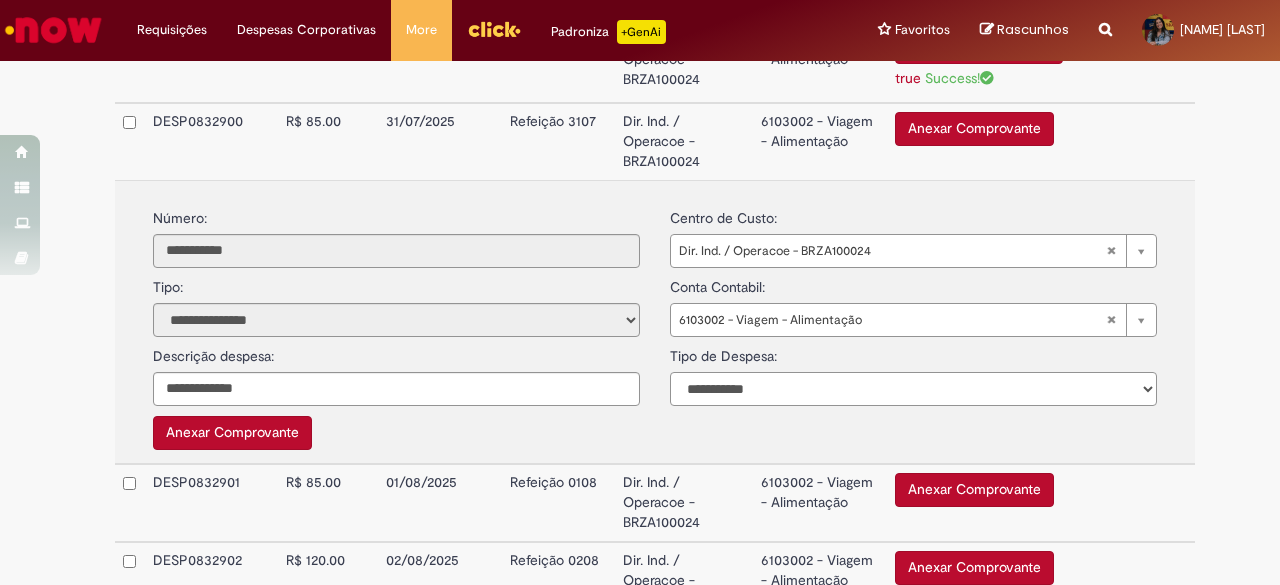 scroll, scrollTop: 859, scrollLeft: 0, axis: vertical 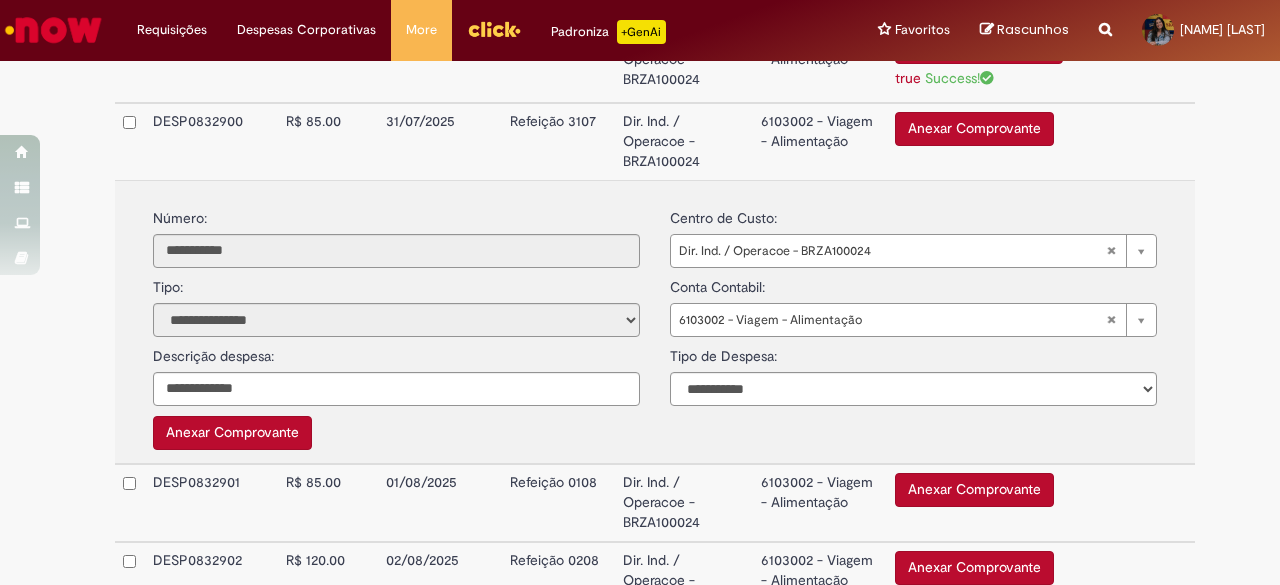 click on "Anexar Comprovante" at bounding box center (232, 433) 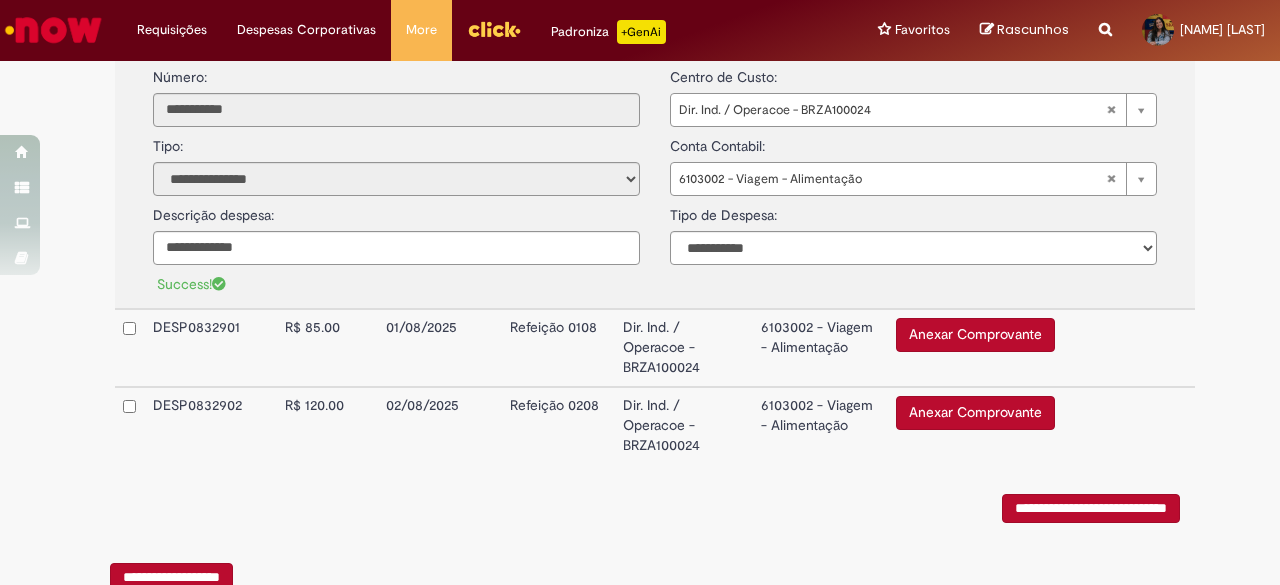 scroll, scrollTop: 1005, scrollLeft: 0, axis: vertical 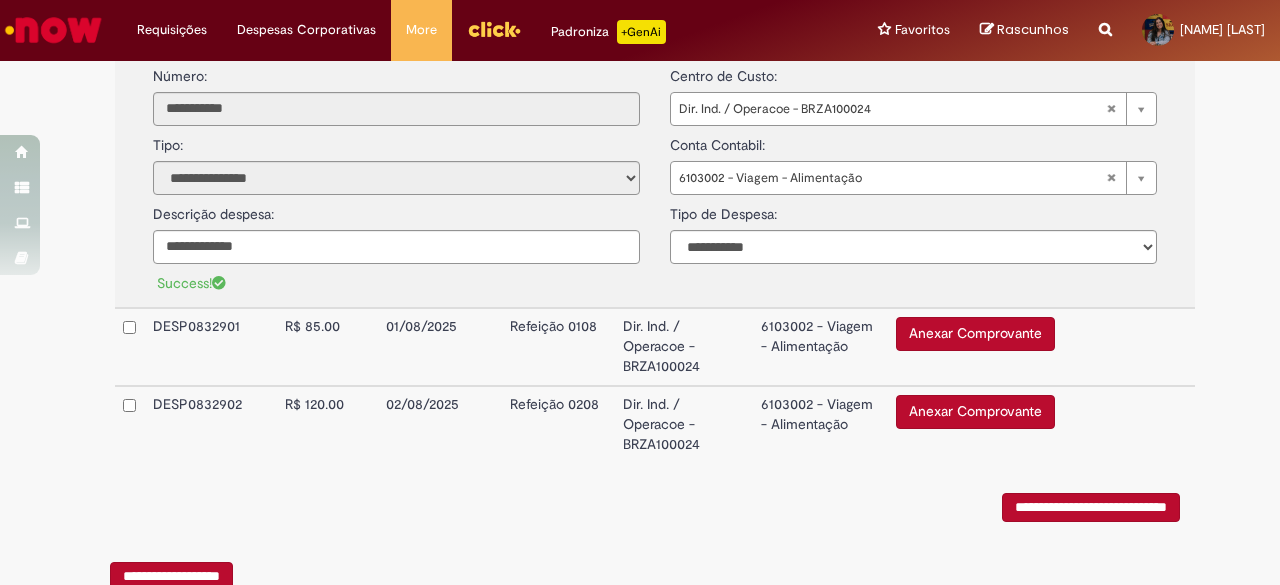 click on "6103002 - Viagem - Alimentação" at bounding box center (820, 347) 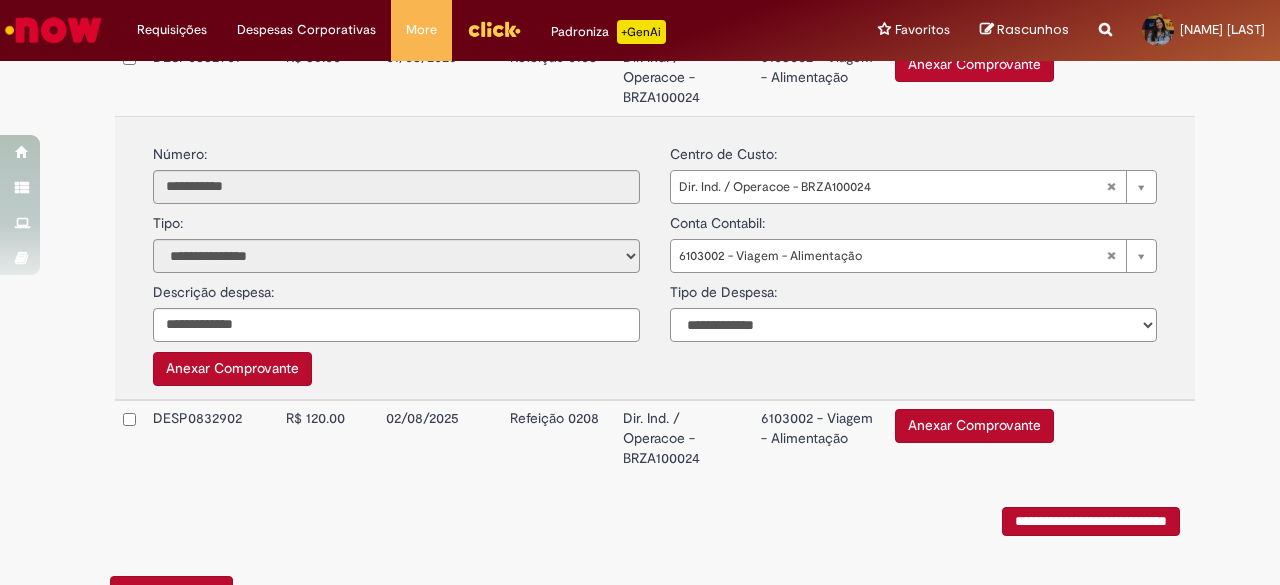 click on "**********" at bounding box center [913, 325] 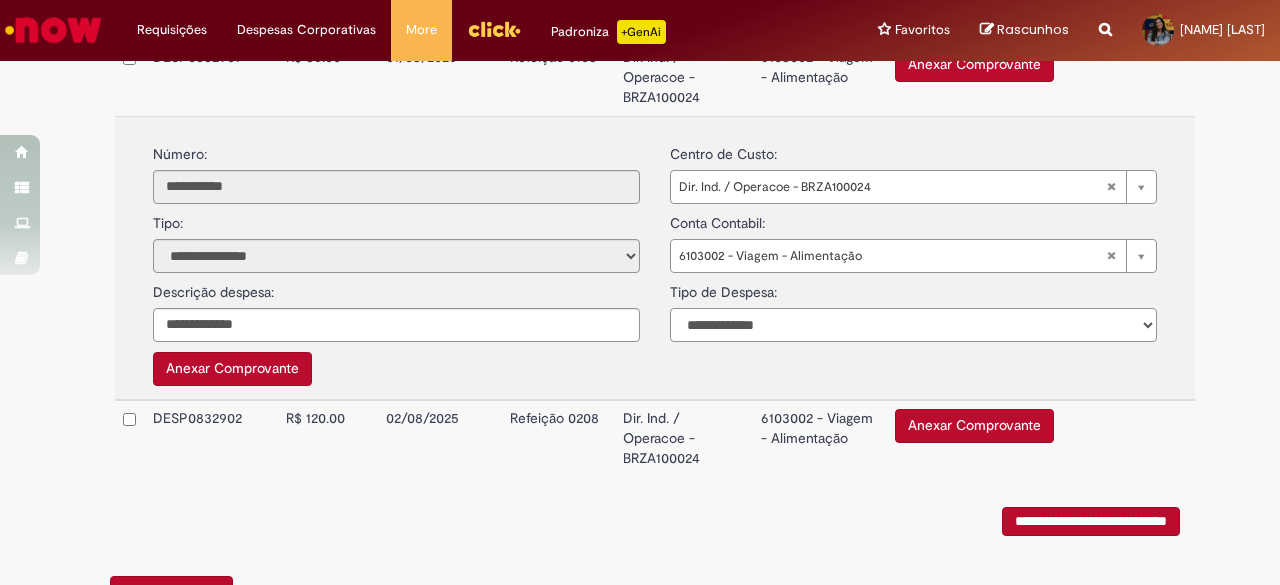select on "*" 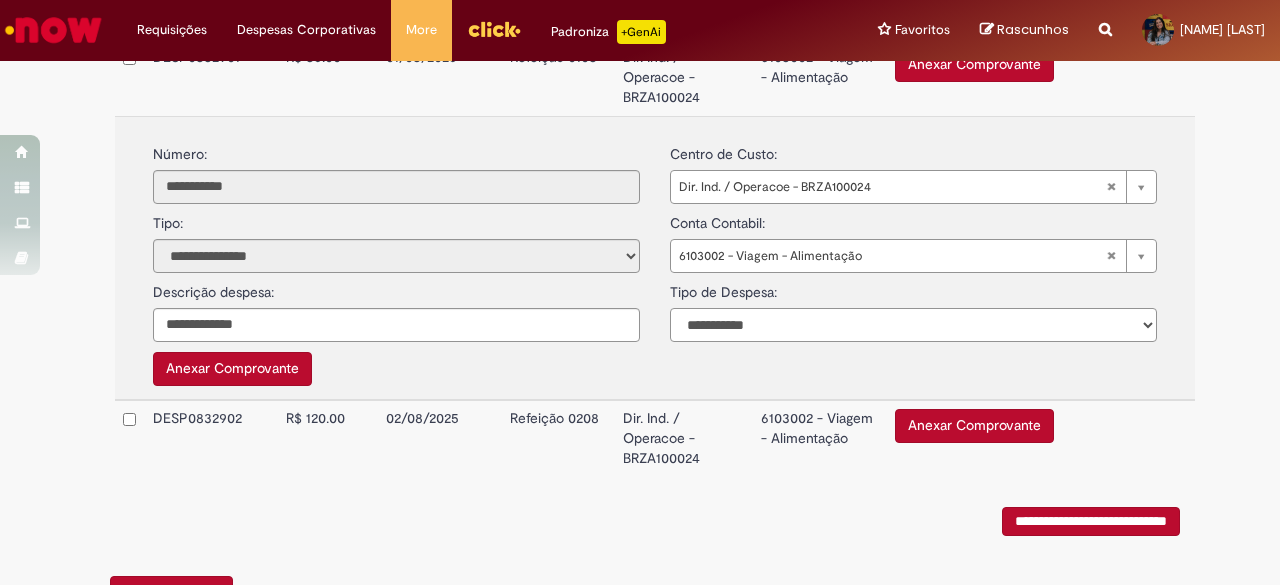 click on "**********" at bounding box center [913, 325] 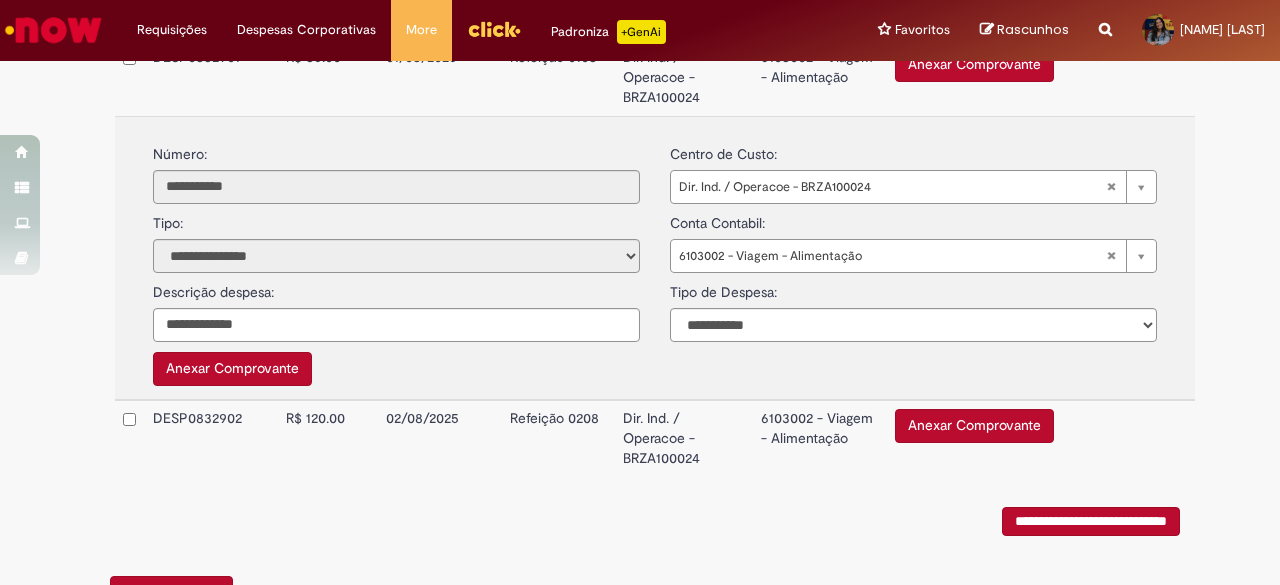 click on "Anexar Comprovante" at bounding box center [232, 369] 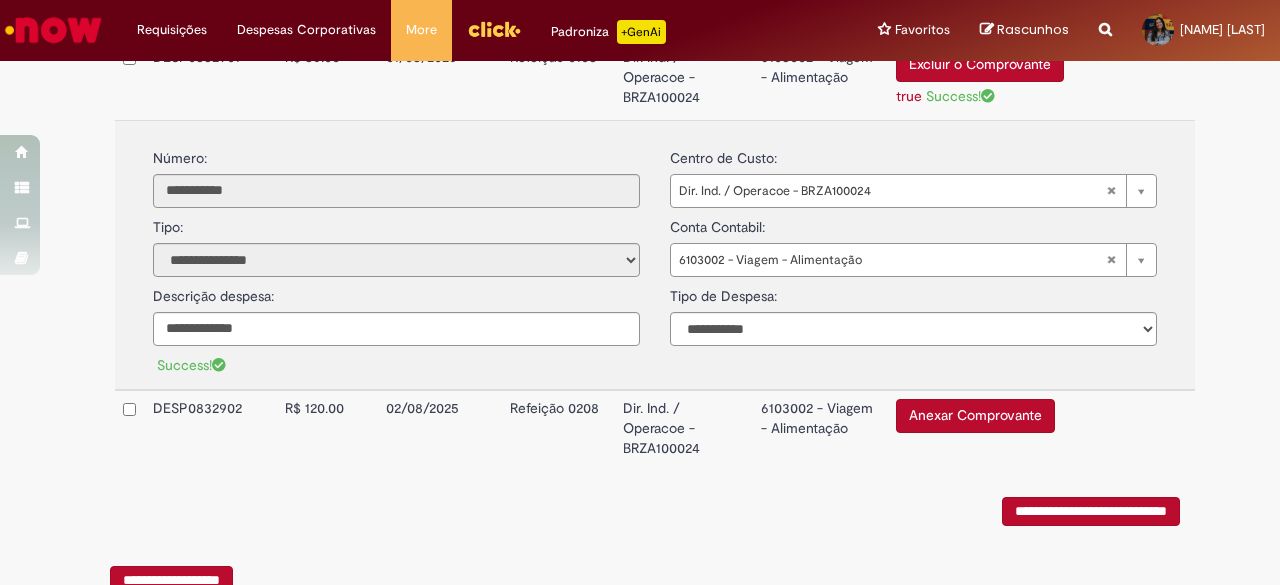 click on "Dir. Ind. / Operacoe - BRZA100024" at bounding box center (684, 428) 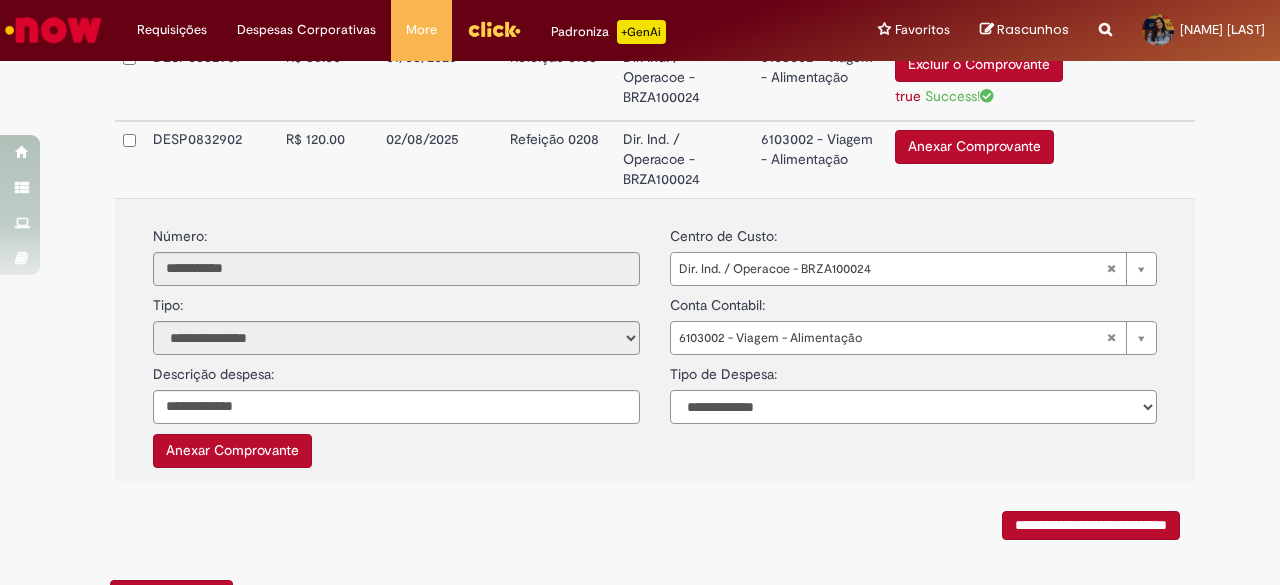 click on "**********" at bounding box center (913, 407) 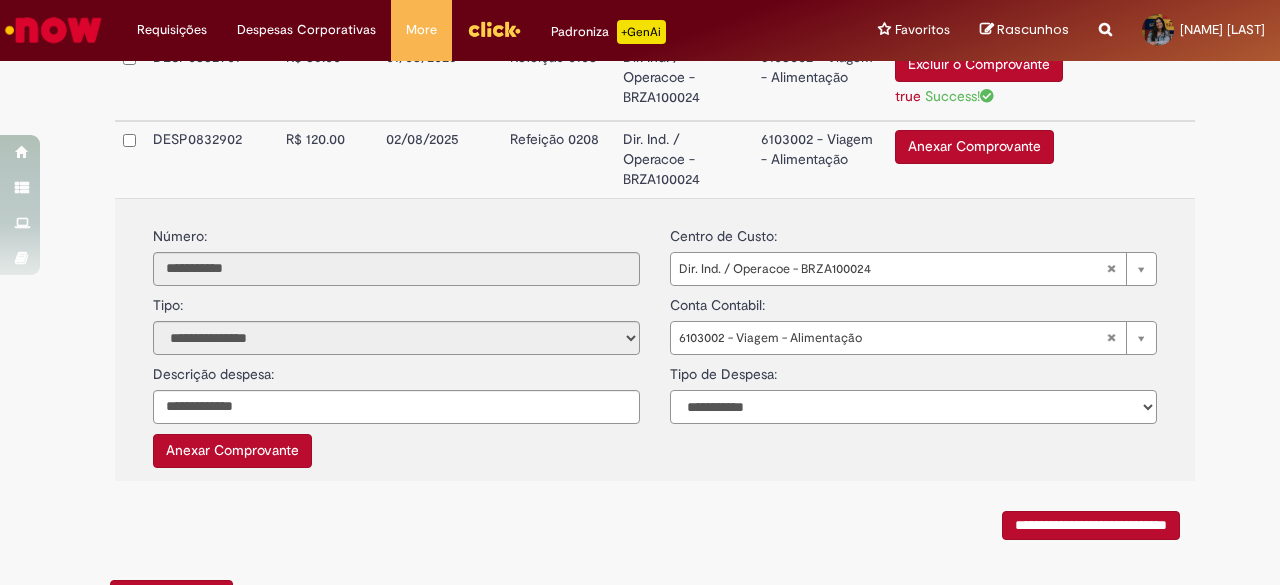 click on "**********" at bounding box center [913, 407] 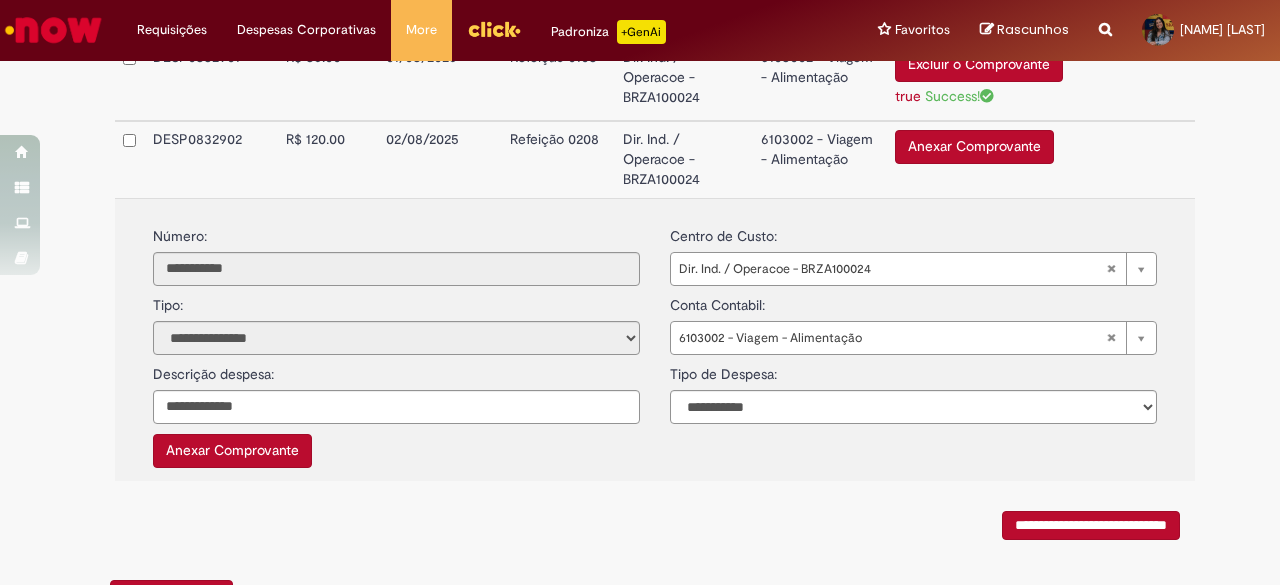 click on "Anexar Comprovante" at bounding box center (232, 451) 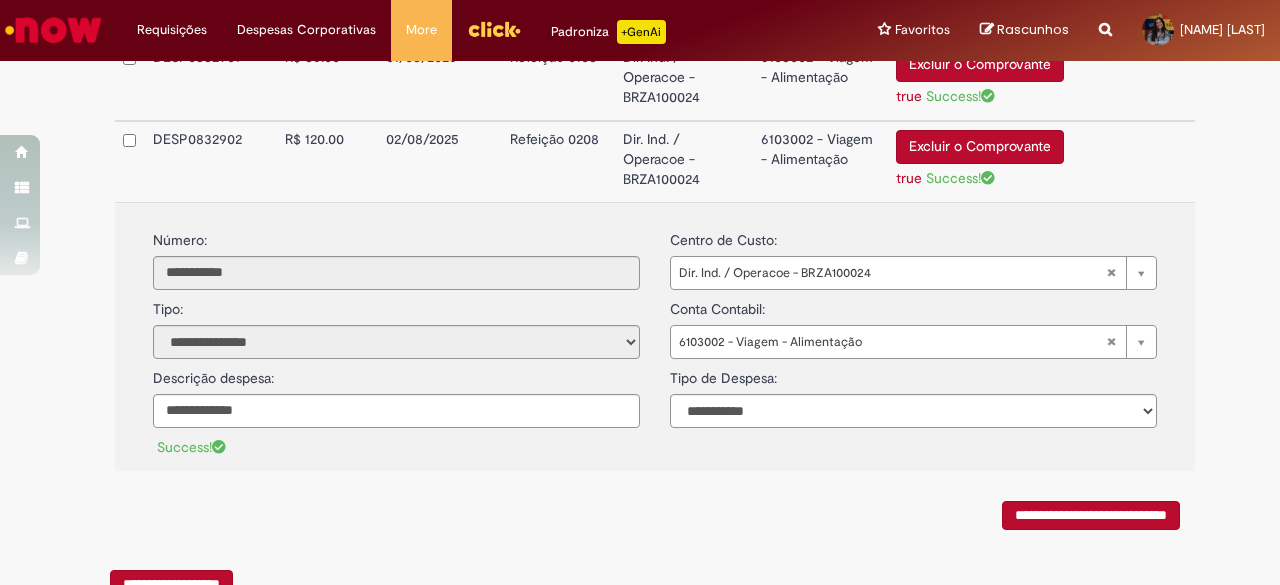 scroll, scrollTop: 1072, scrollLeft: 0, axis: vertical 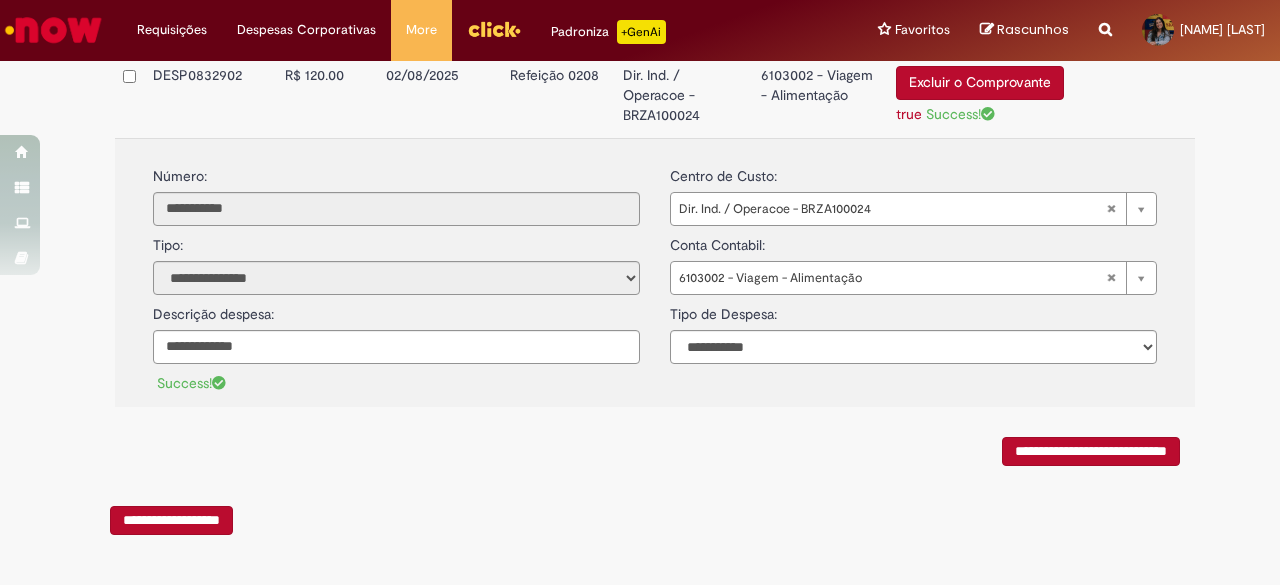 click on "**********" at bounding box center [1091, 451] 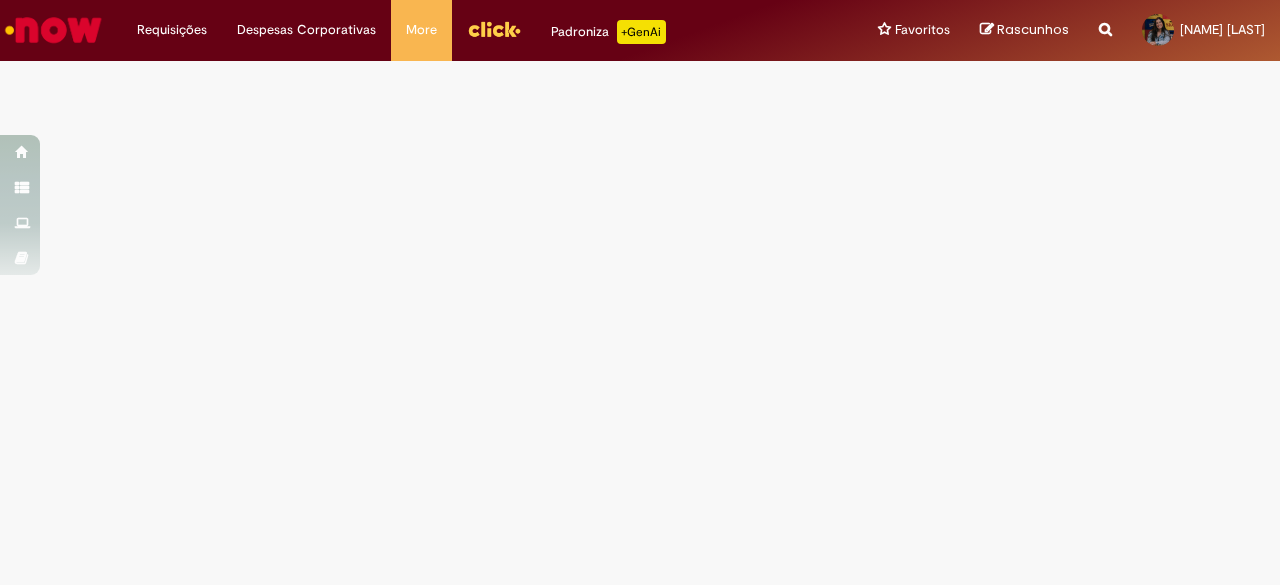 scroll, scrollTop: 0, scrollLeft: 0, axis: both 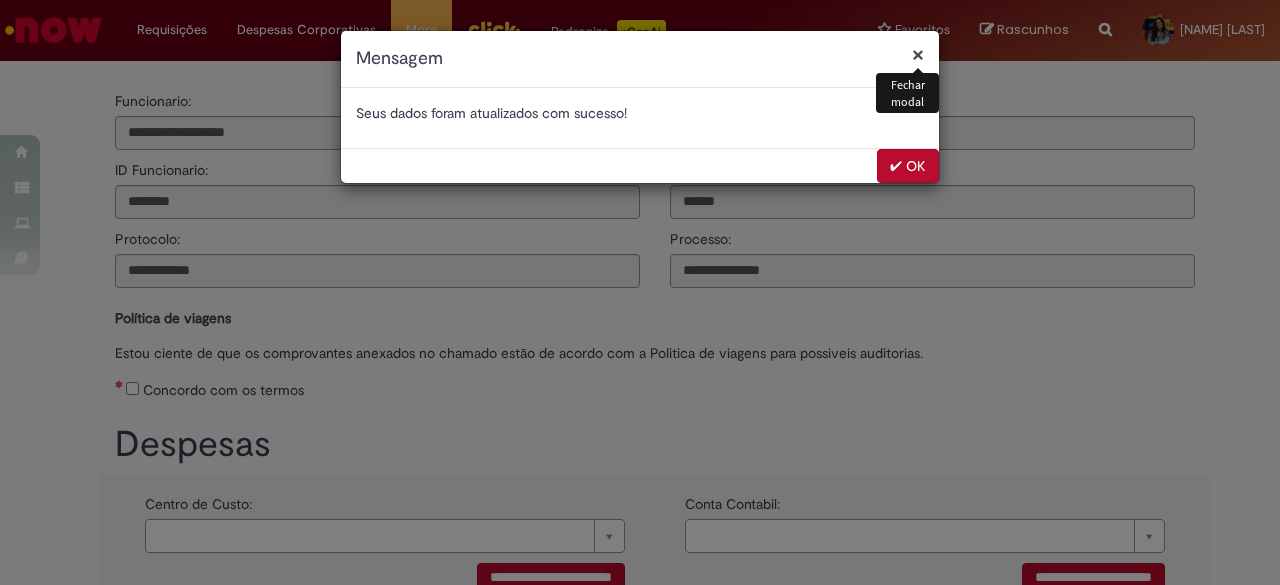 select on "*" 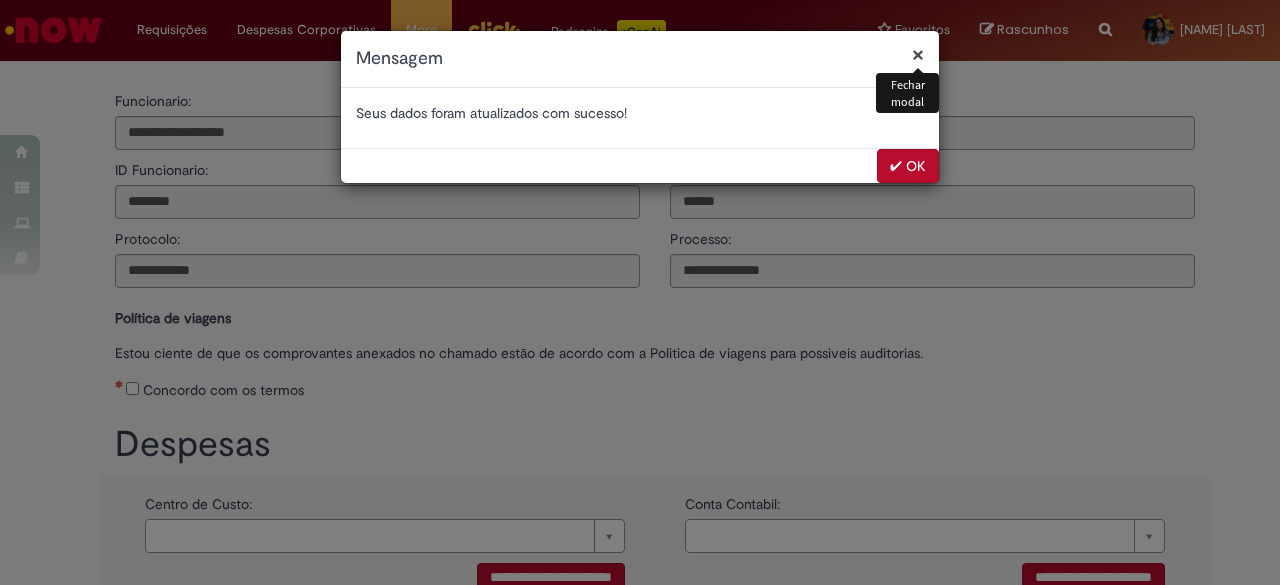 click on "✔ OK" at bounding box center [908, 166] 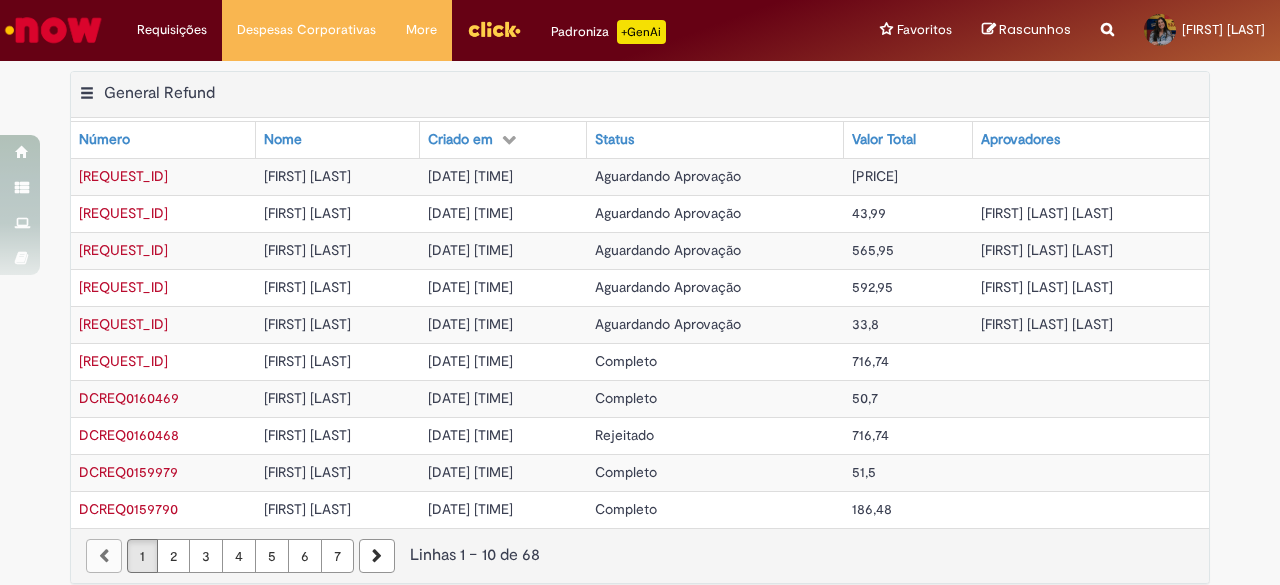 scroll, scrollTop: 0, scrollLeft: 0, axis: both 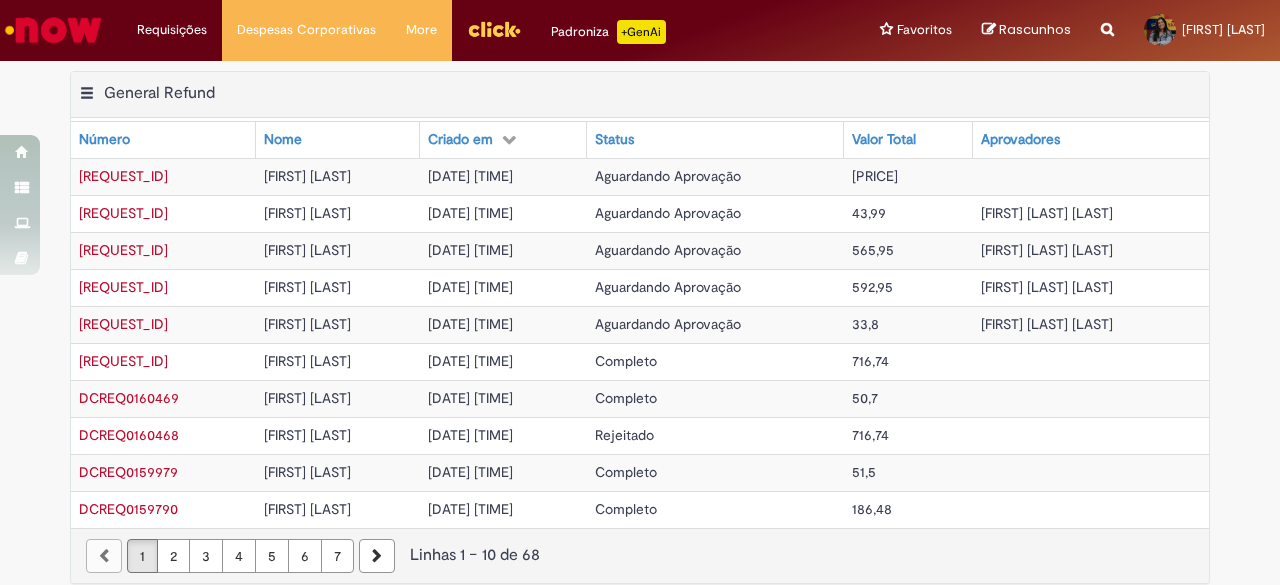 click on "Exportar como PDF   Exportar como Excel   Exportar como CSV
General Refund Tabela - Página 1
Mostrar filtro       Tudo     >   Funcionário é [FIRST] [LAST]     >   Processo = Reembolso Geral
General Refund
Número
Nome
Criado em
Status
Valor Total
Aprovadores
[REQUEST_ID] [FIRST] [LAST] [DATE] [TIME] Aguardando Aprovação [PRICE]
[REQUEST_ID] [FIRST] [LAST] [DATE] [TIME] Aguardando Aprovação [PRICE] [FIRST] [LAST] [LAST]
[REQUEST_ID] [FIRST] [LAST] [DATE] [TIME] Aguardando Aprovação [PRICE] [FIRST] [LAST] [LAST]
[REQUEST_ID] [FIRST] [LAST] [DATE] [TIME] Aguardando Aprovação [PRICE]
[REQUEST_ID]" at bounding box center (640, 337) 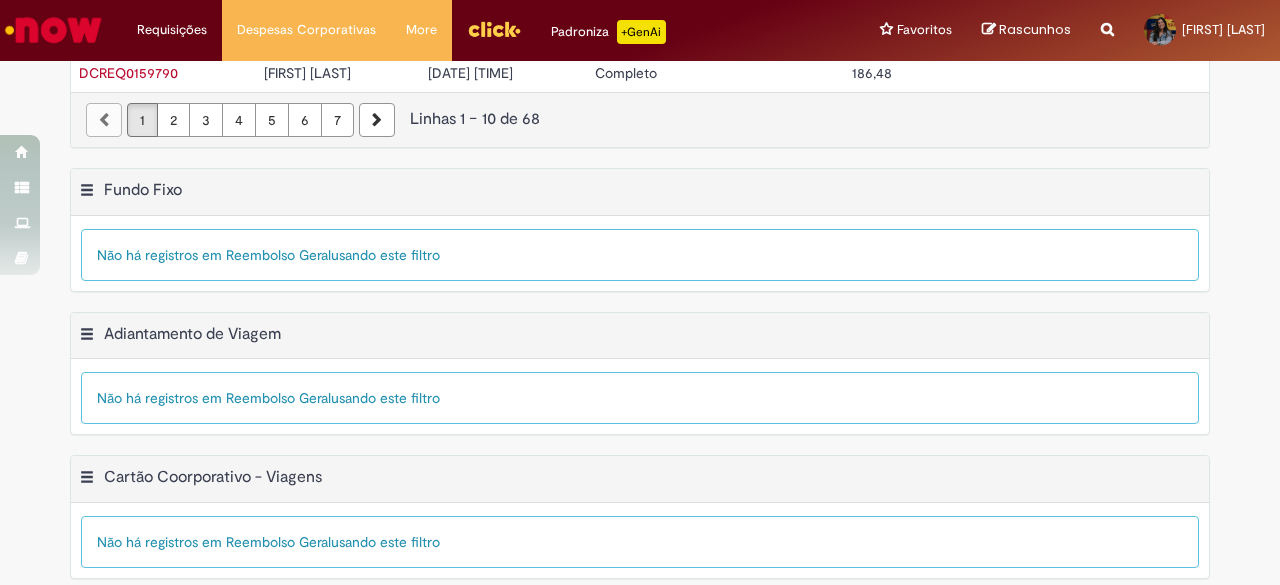 scroll, scrollTop: 0, scrollLeft: 0, axis: both 